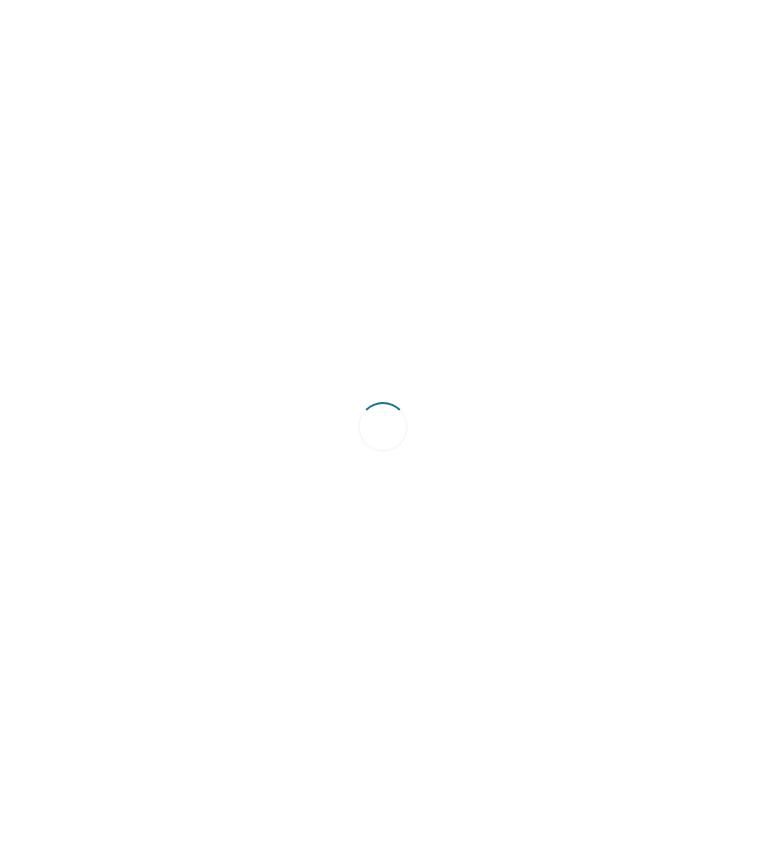 scroll, scrollTop: 0, scrollLeft: 0, axis: both 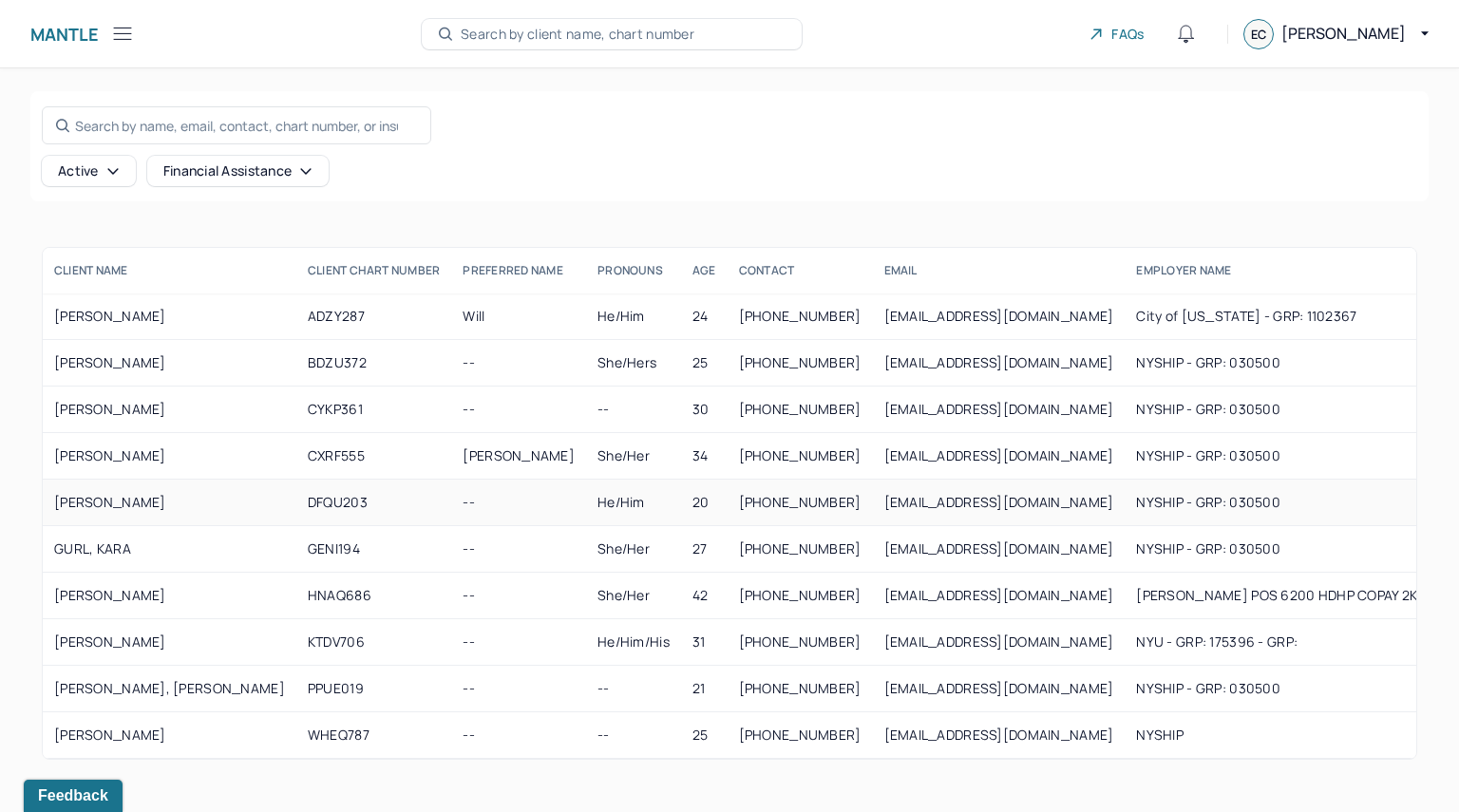 click on "[PERSON_NAME]" at bounding box center [169, 502] 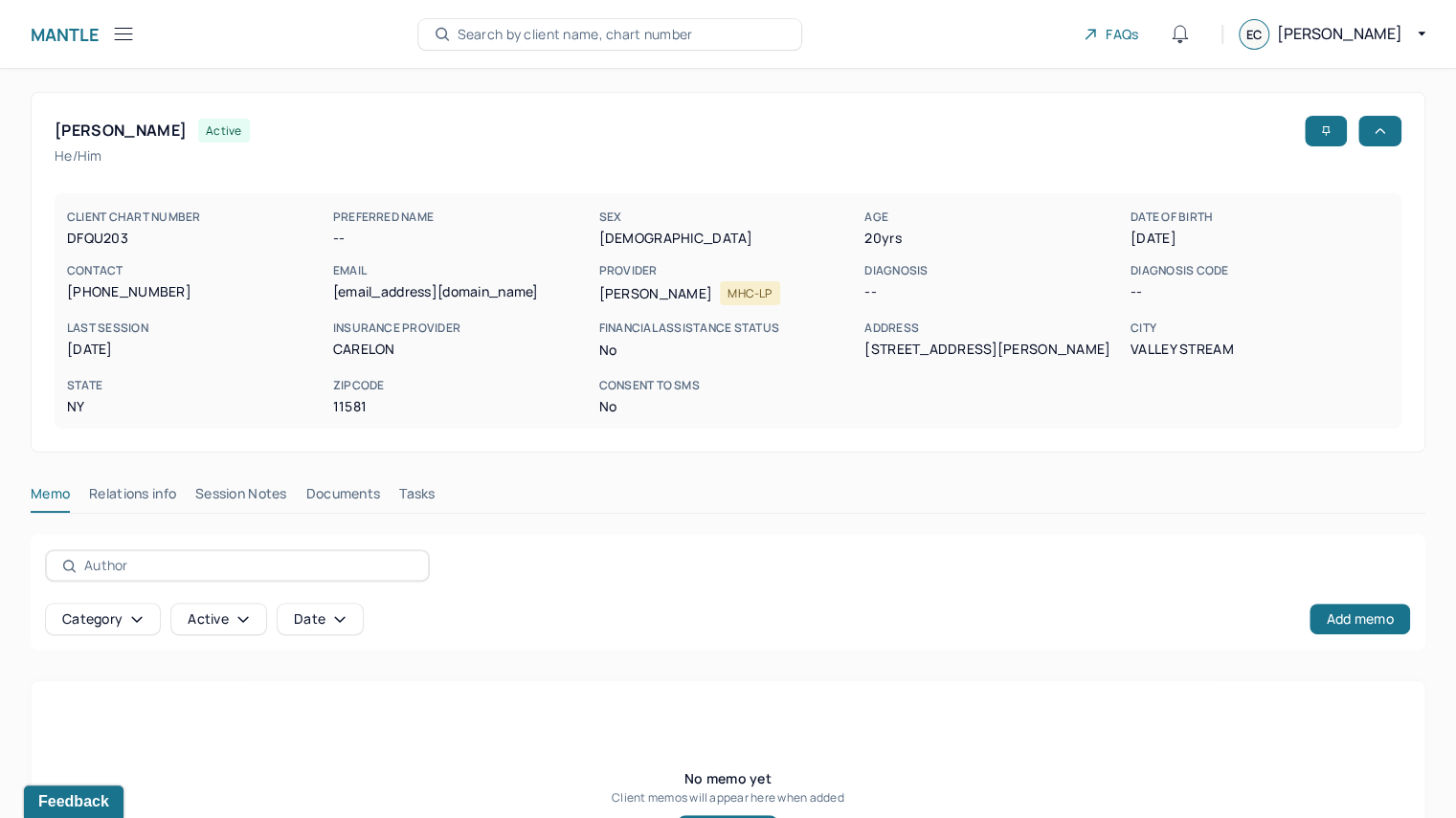 click on "Category     active     Date     Add memo" at bounding box center [728, 592] 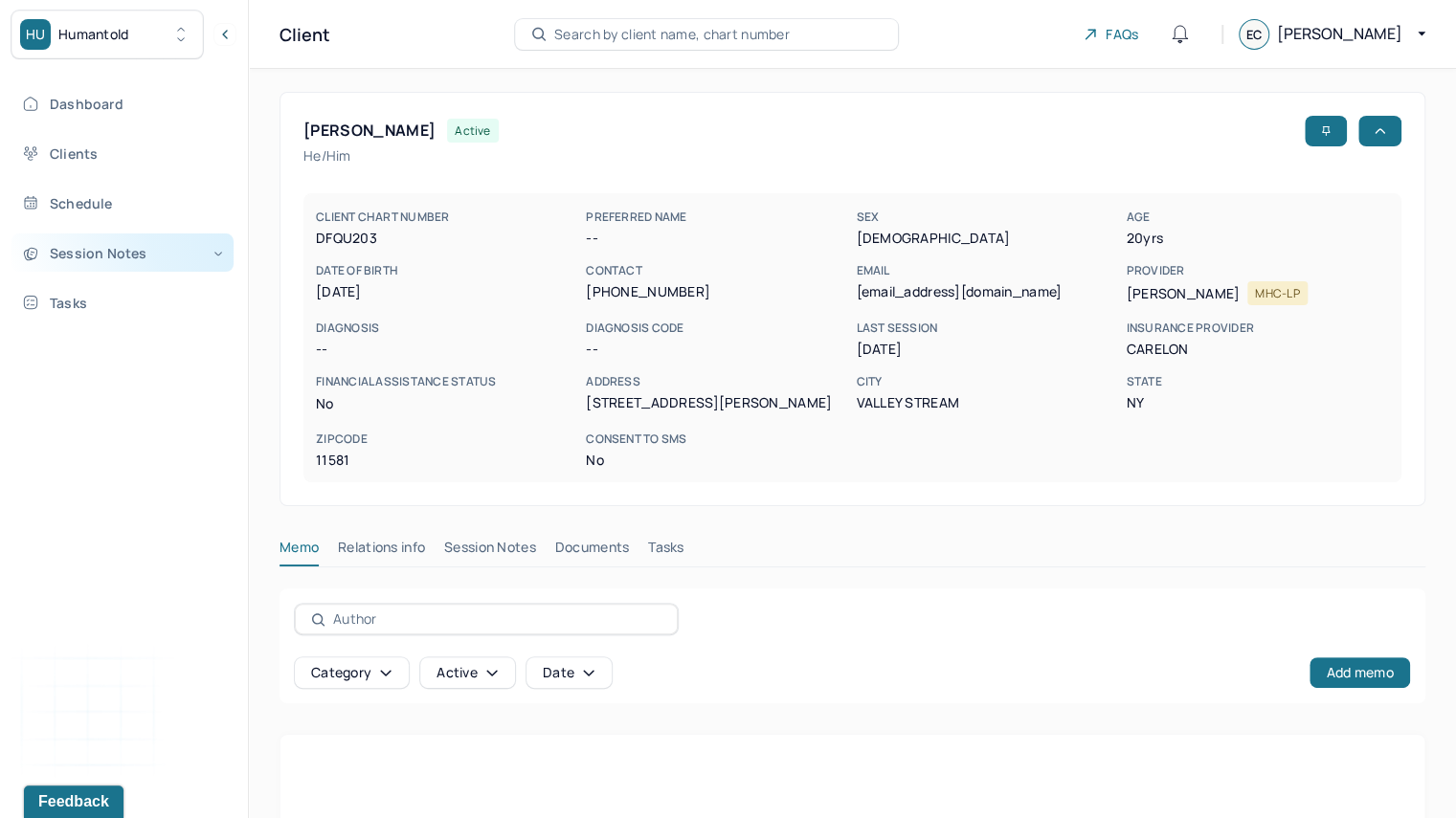 click on "Session Notes" at bounding box center (123, 253) 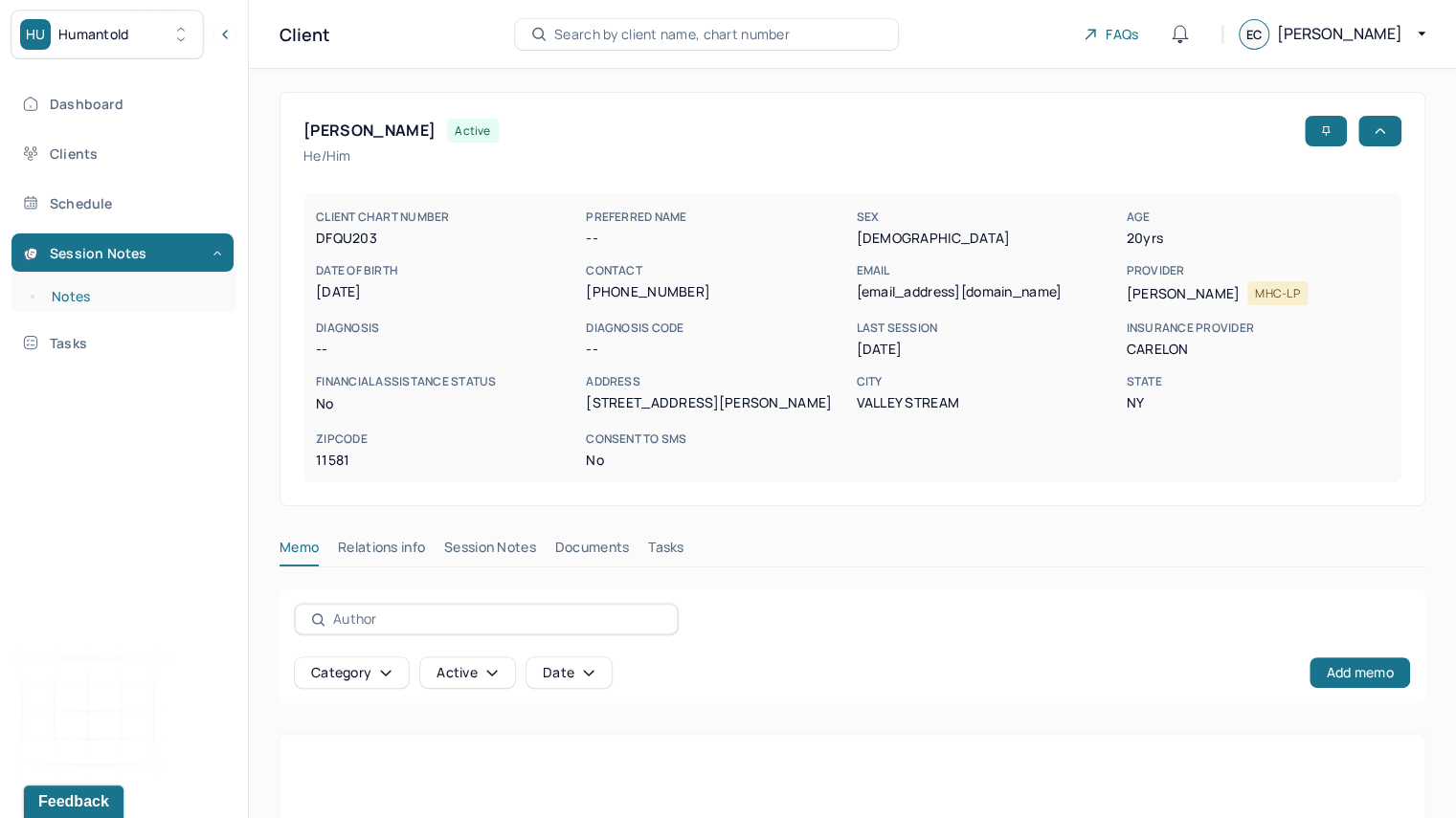 click on "Notes" at bounding box center [133, 297] 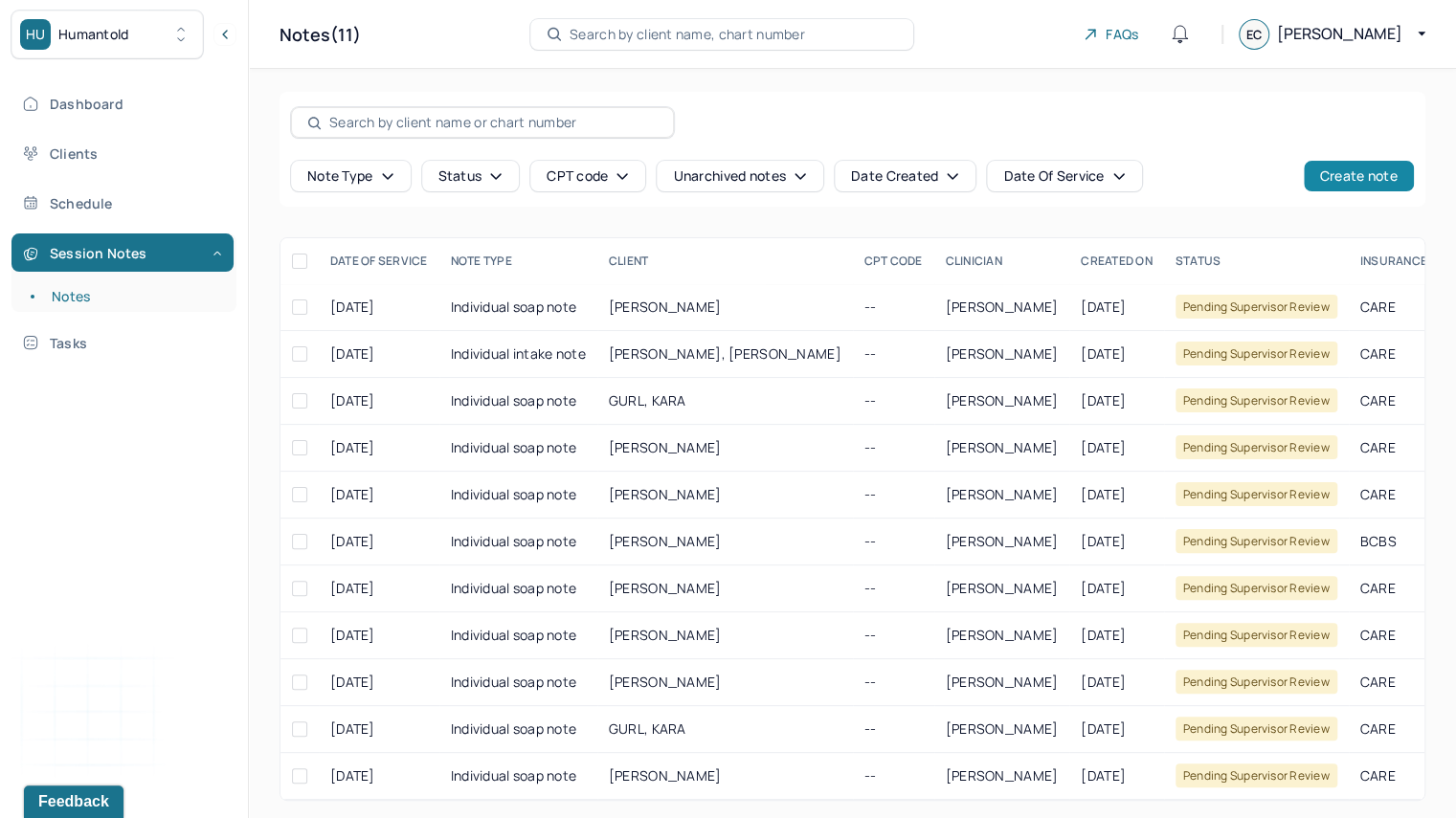 click on "Create note" at bounding box center [1358, 176] 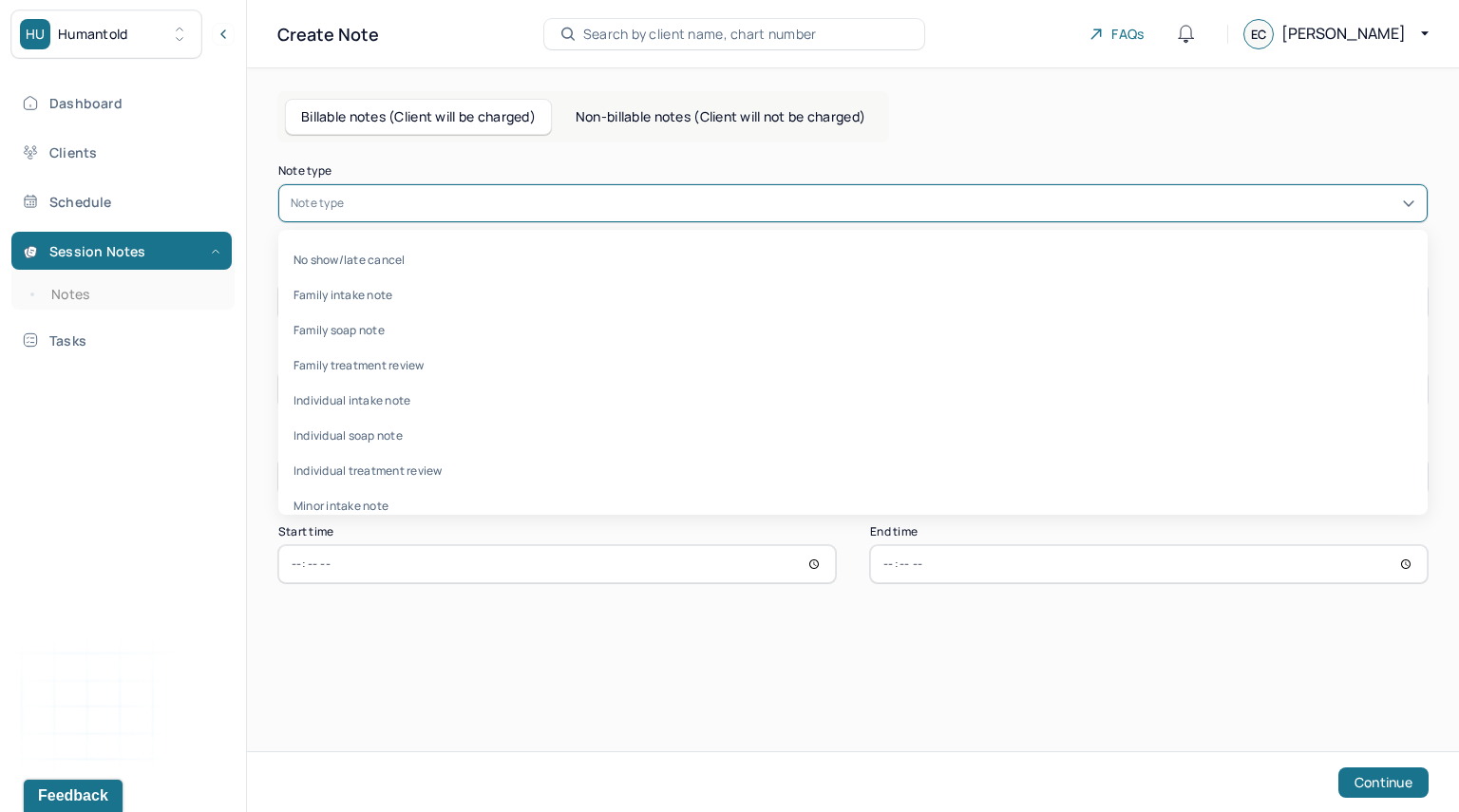click at bounding box center (881, 203) 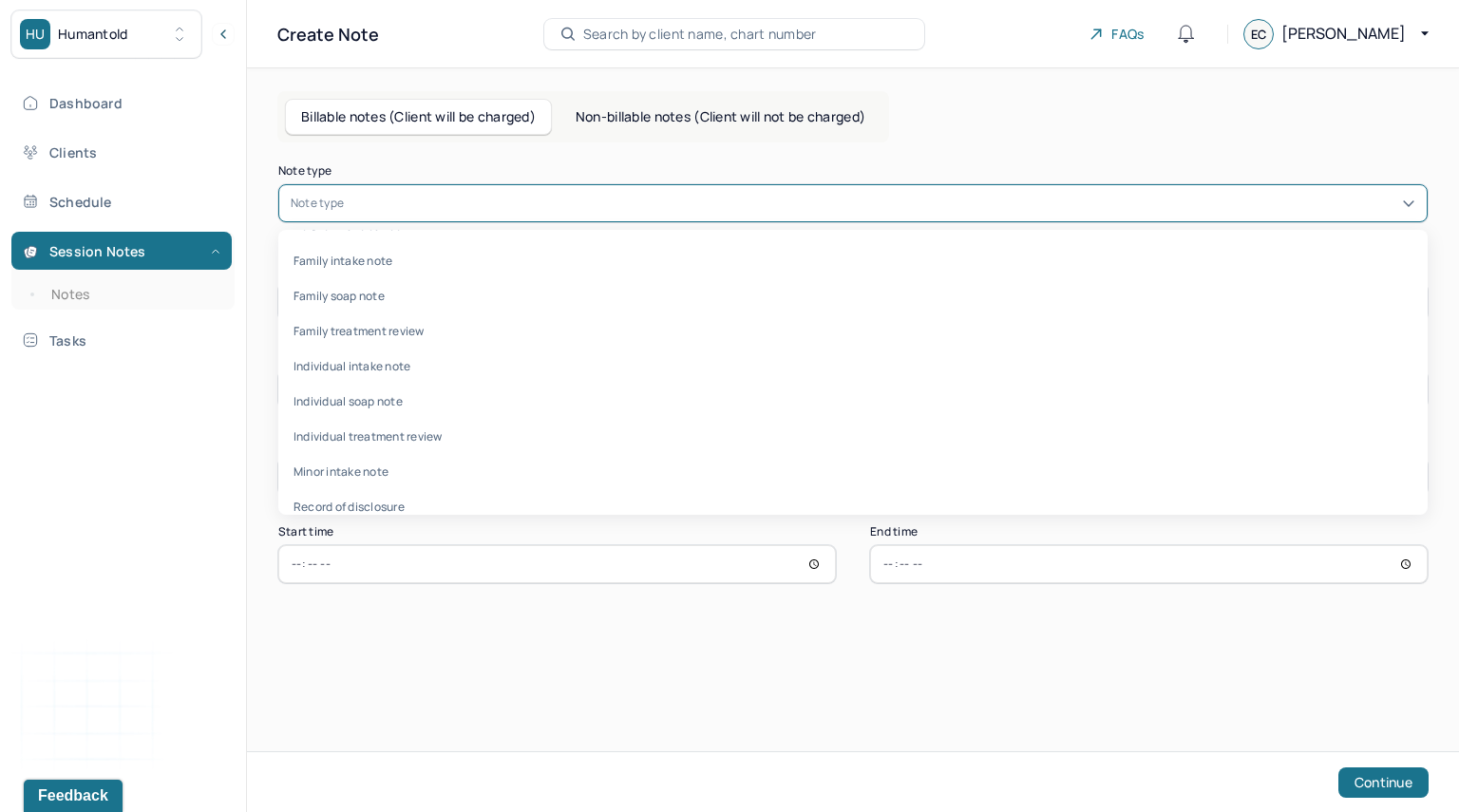 scroll, scrollTop: 0, scrollLeft: 0, axis: both 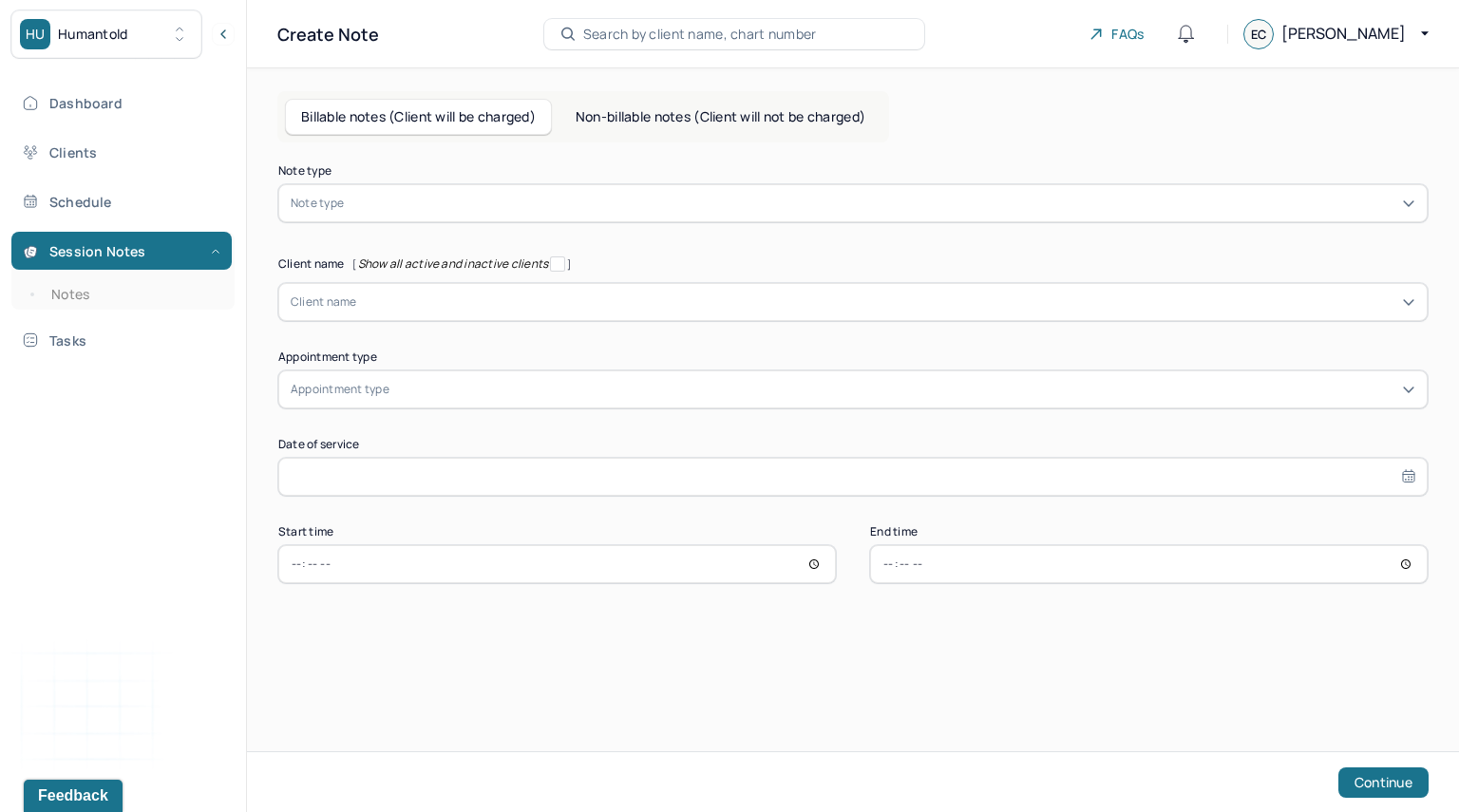 click on "Non-billable notes (Client will not be charged)" at bounding box center [720, 117] 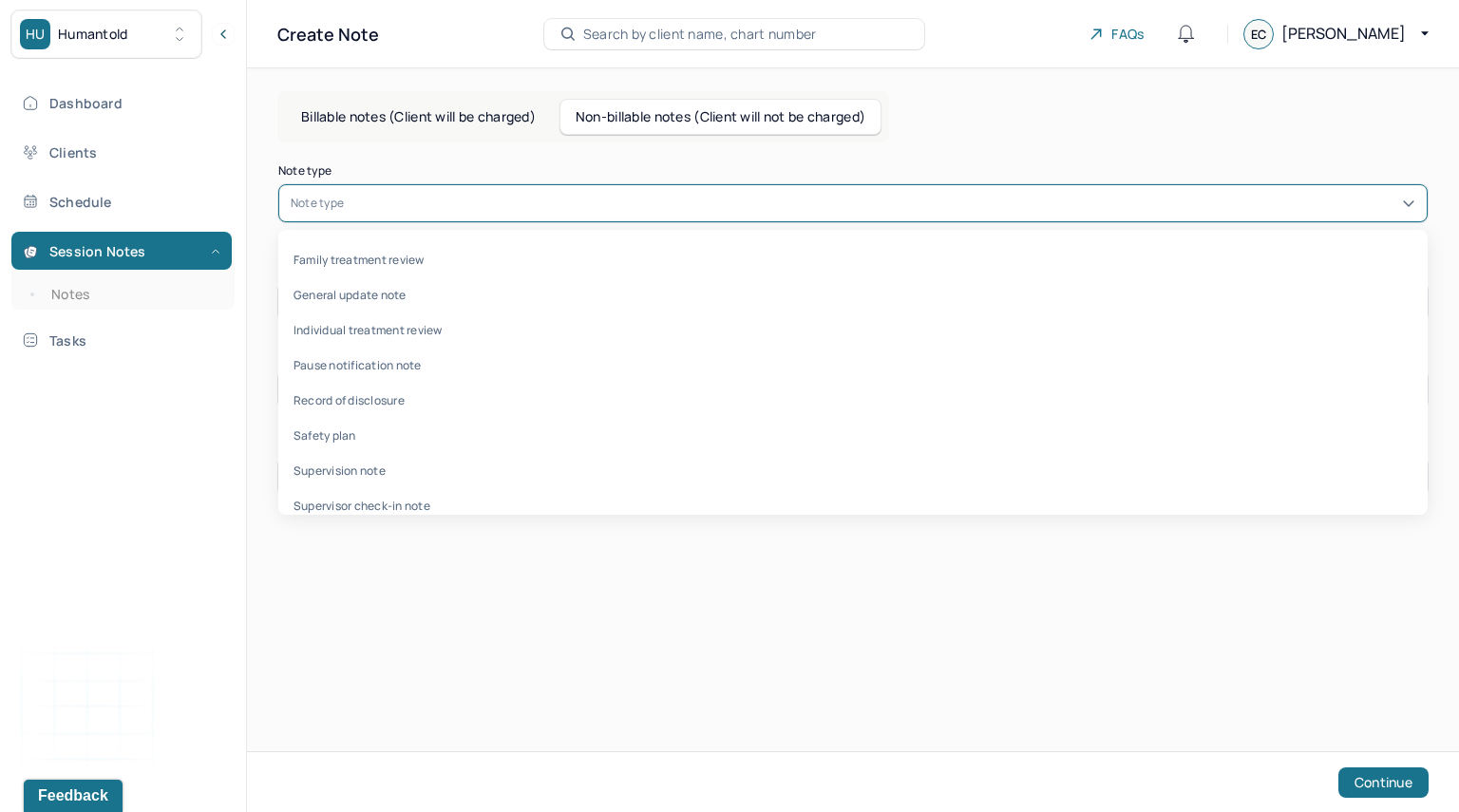 click at bounding box center (881, 203) 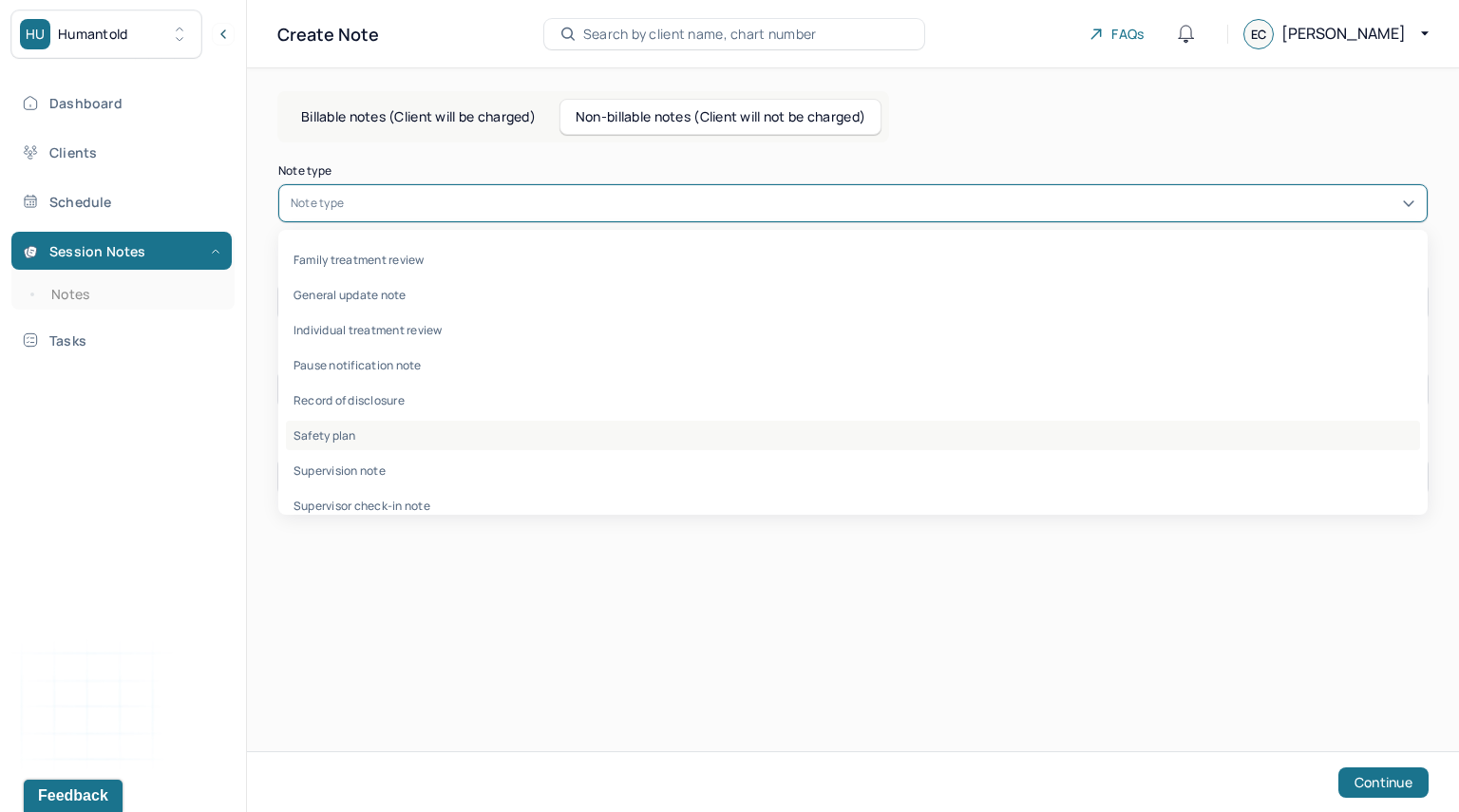 click on "Safety plan" at bounding box center (853, 435) 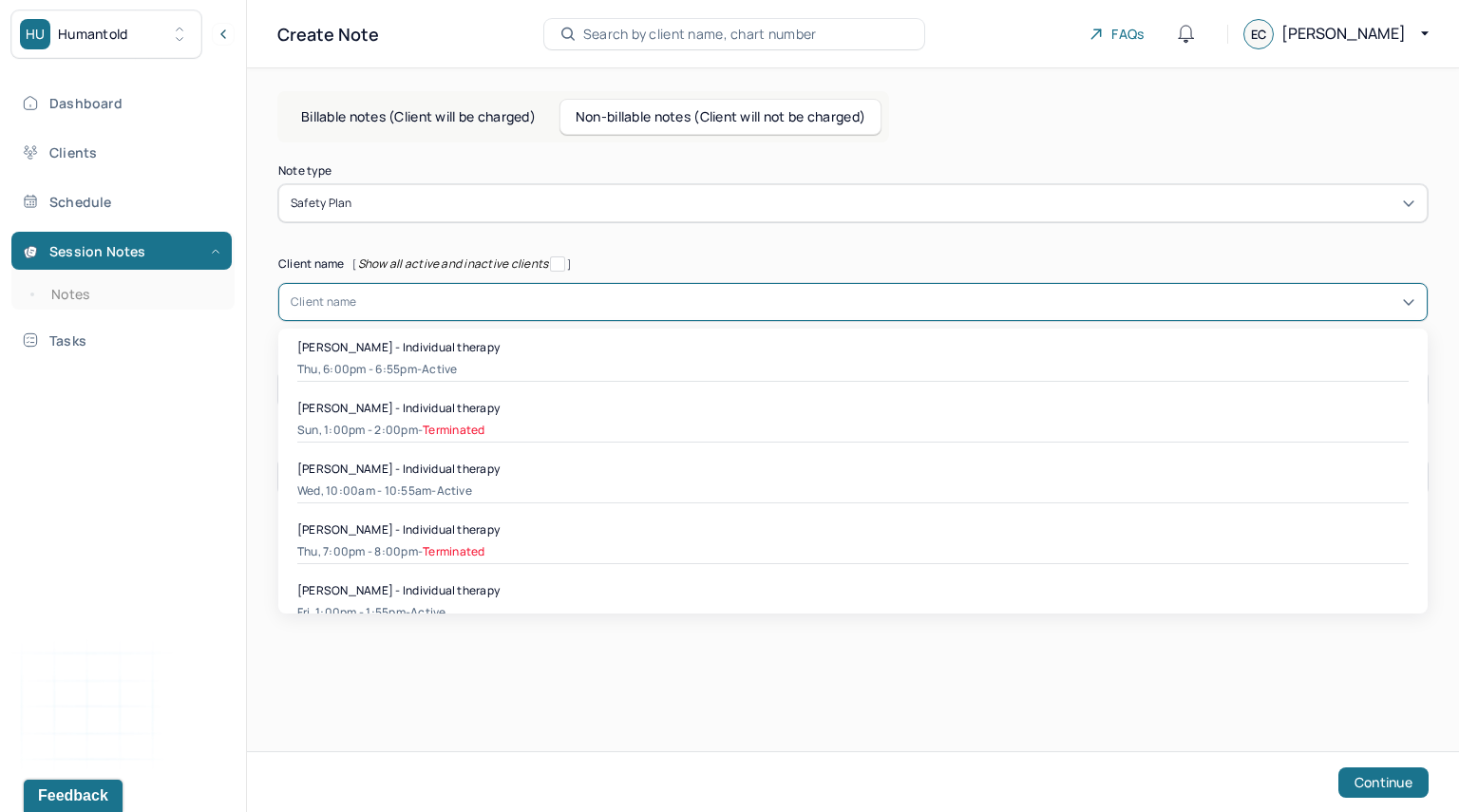 click at bounding box center (886, 302) 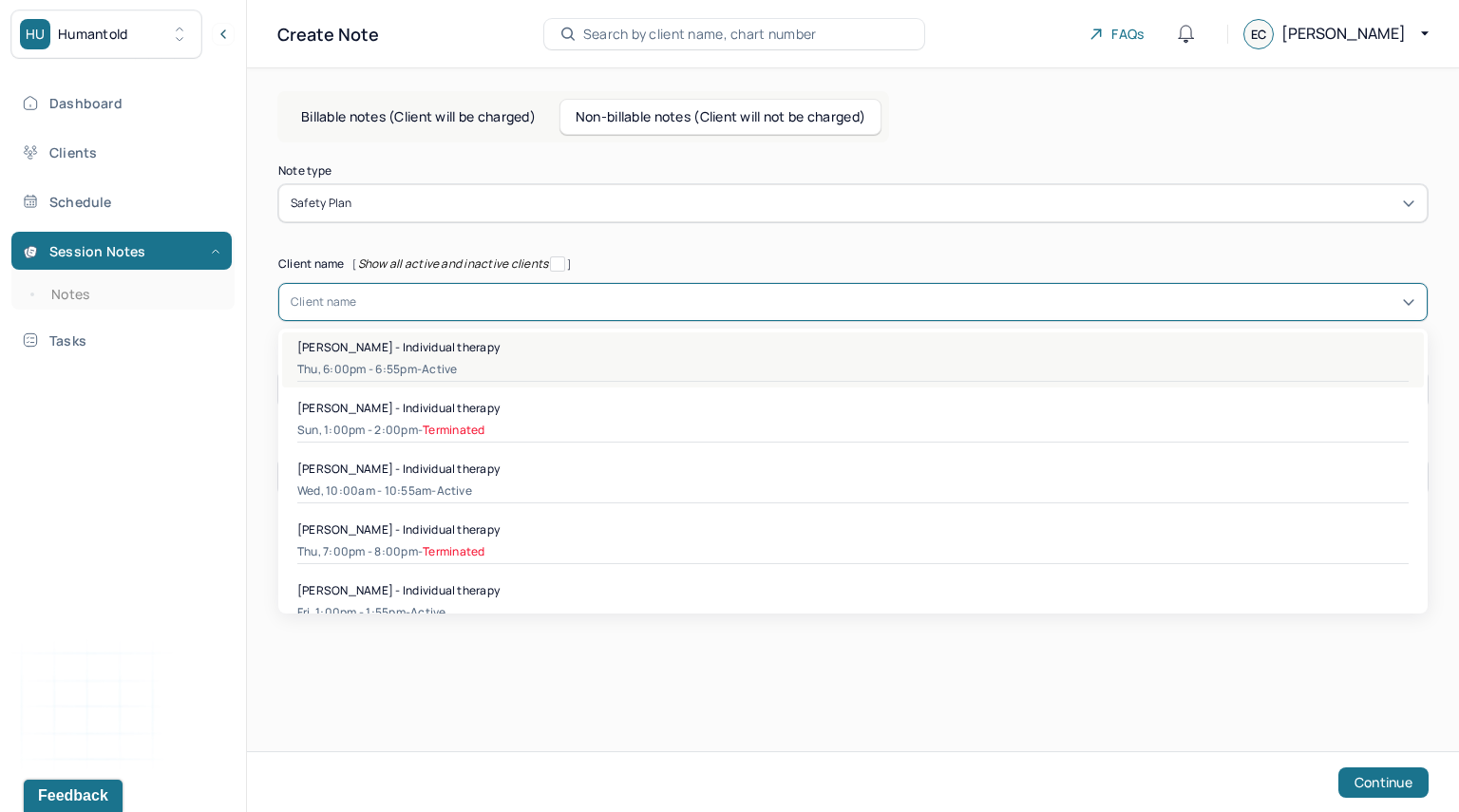 click on "[PERSON_NAME] - Individual therapy Thu, 6:00pm - 6:55pm  -  active" at bounding box center [853, 360] 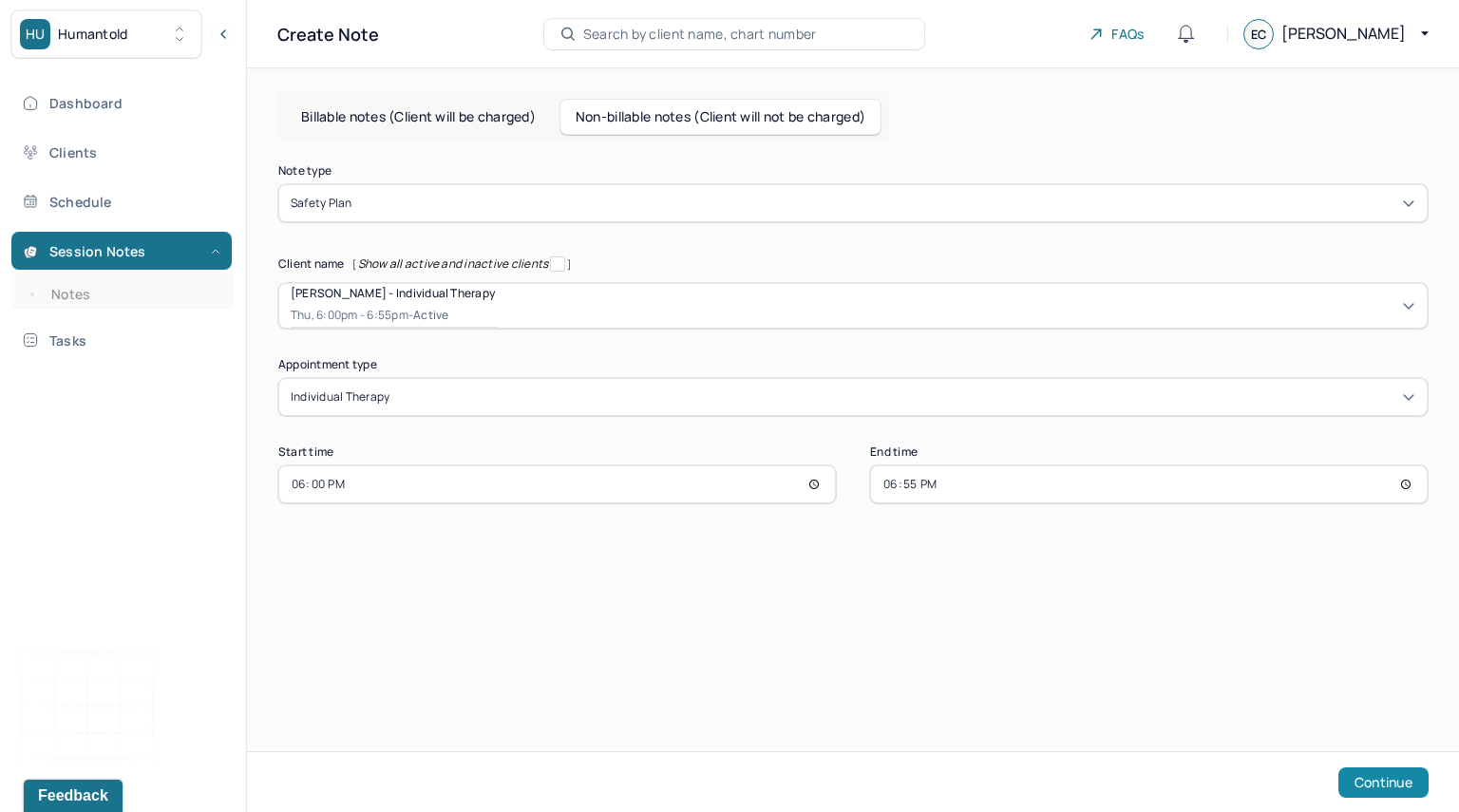 click on "Continue" at bounding box center (1383, 783) 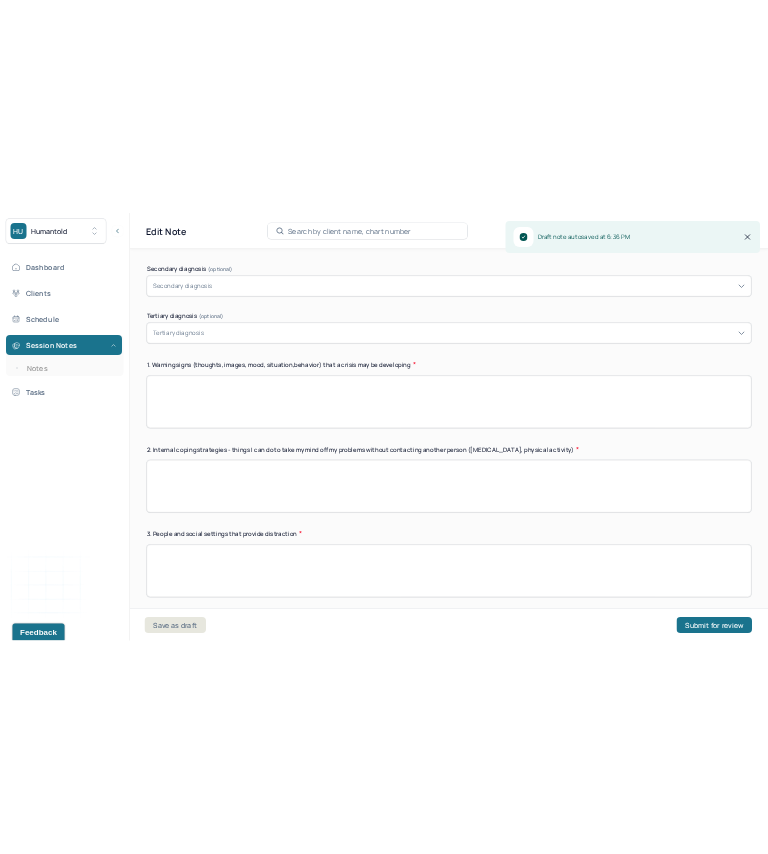 scroll, scrollTop: 454, scrollLeft: 0, axis: vertical 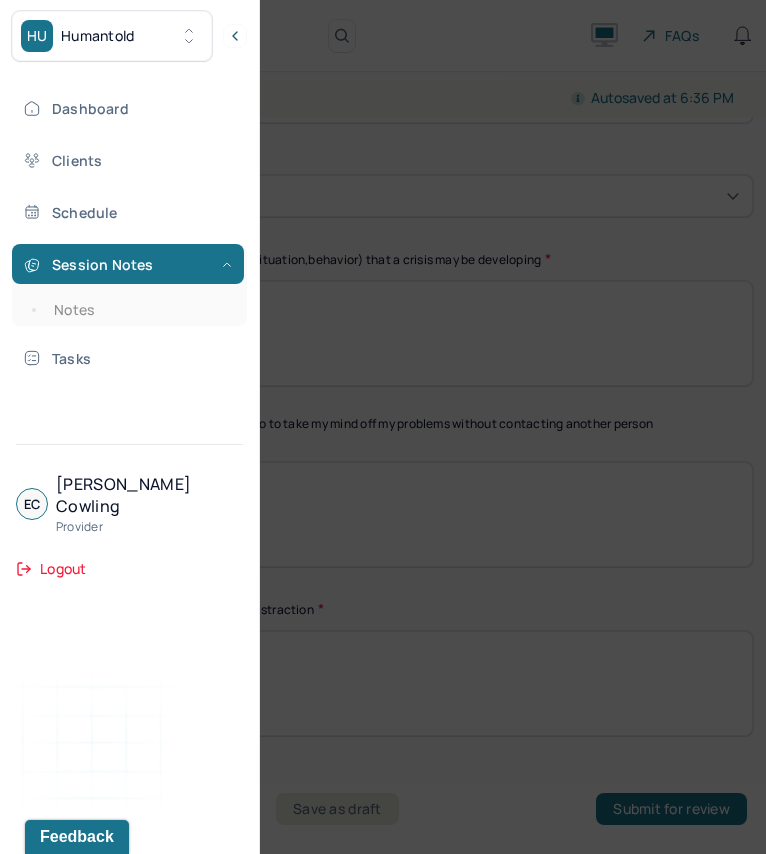 click at bounding box center [383, 427] 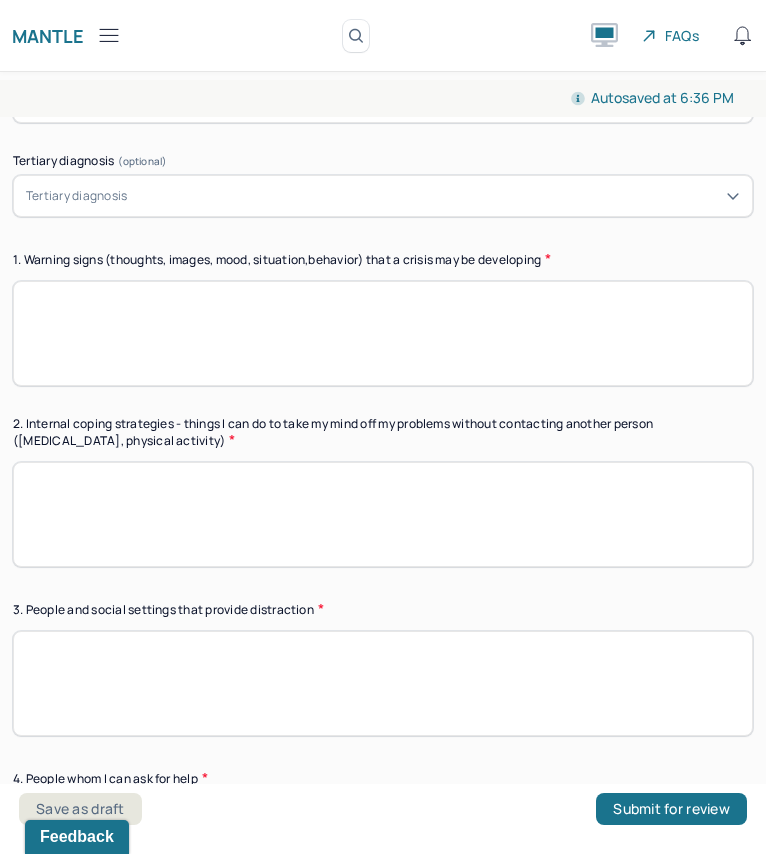 click at bounding box center (383, 333) 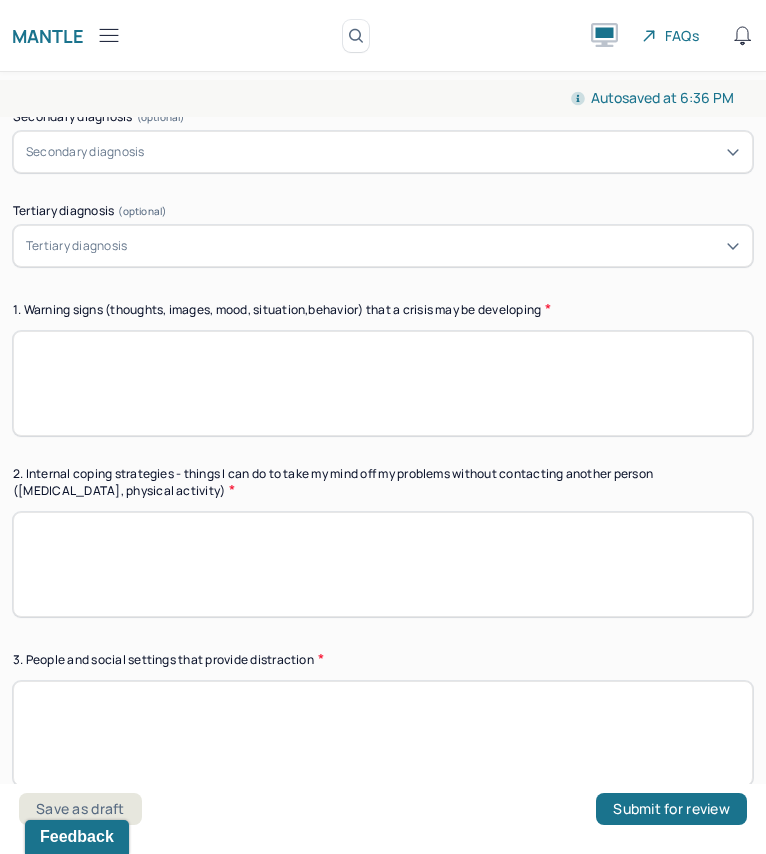 scroll, scrollTop: 380, scrollLeft: 0, axis: vertical 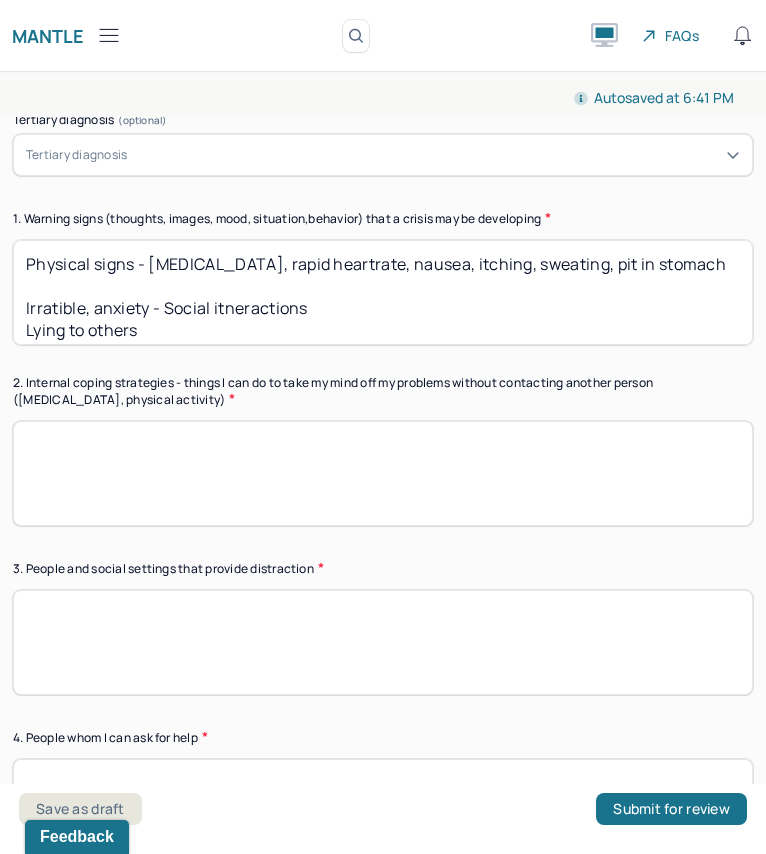 click on "Physical signs - [MEDICAL_DATA], rapid heartrate, nausea, itching, sweating," at bounding box center [383, 292] 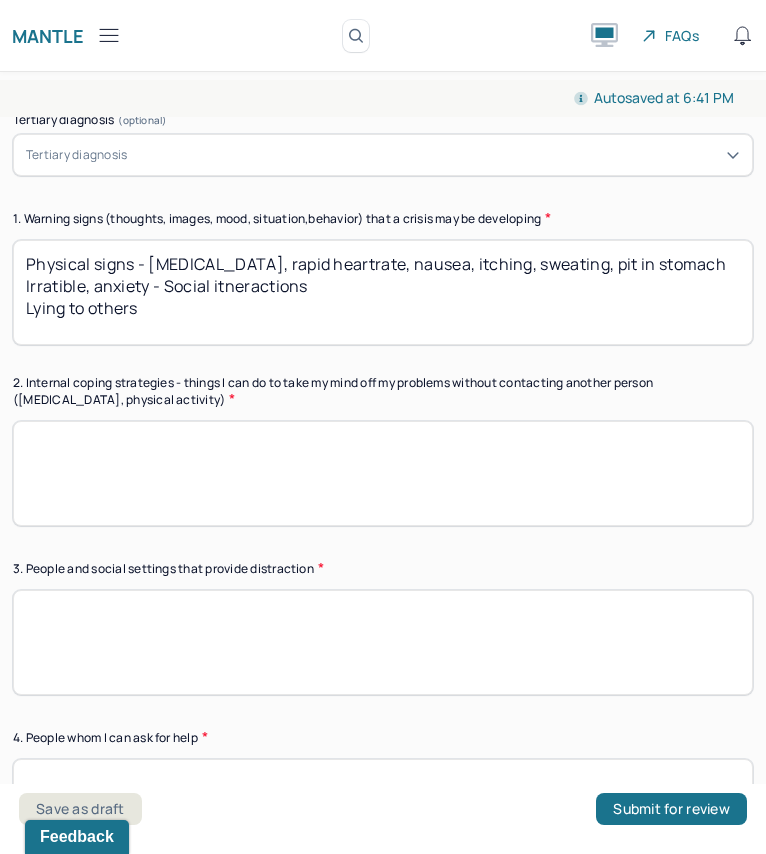 click on "Physical signs - [MEDICAL_DATA], rapid heartrate, nausea, itching, sweating," at bounding box center (383, 292) 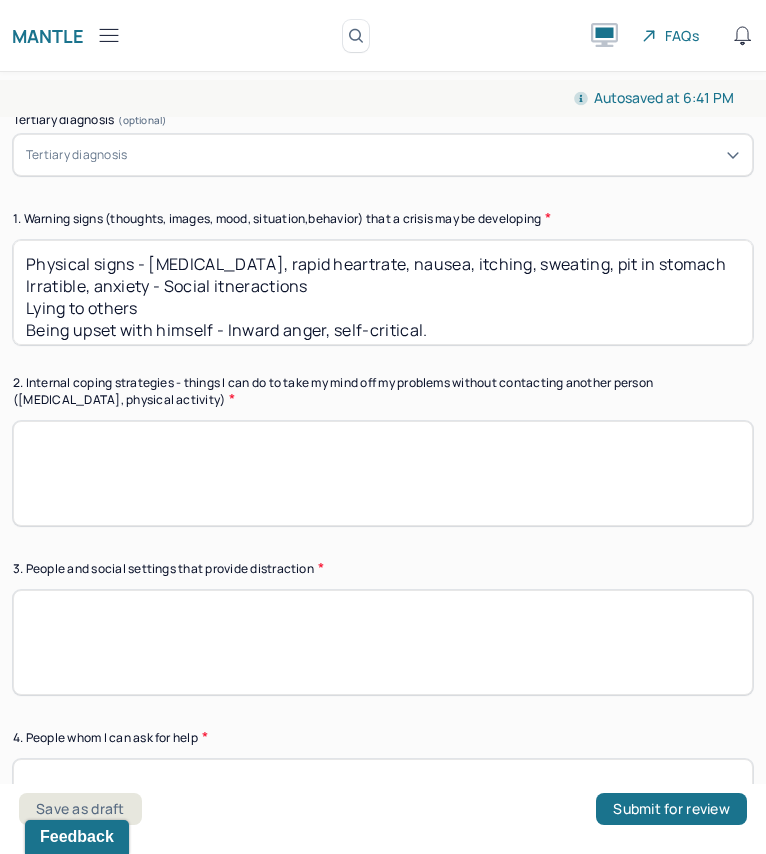 click at bounding box center (383, 473) 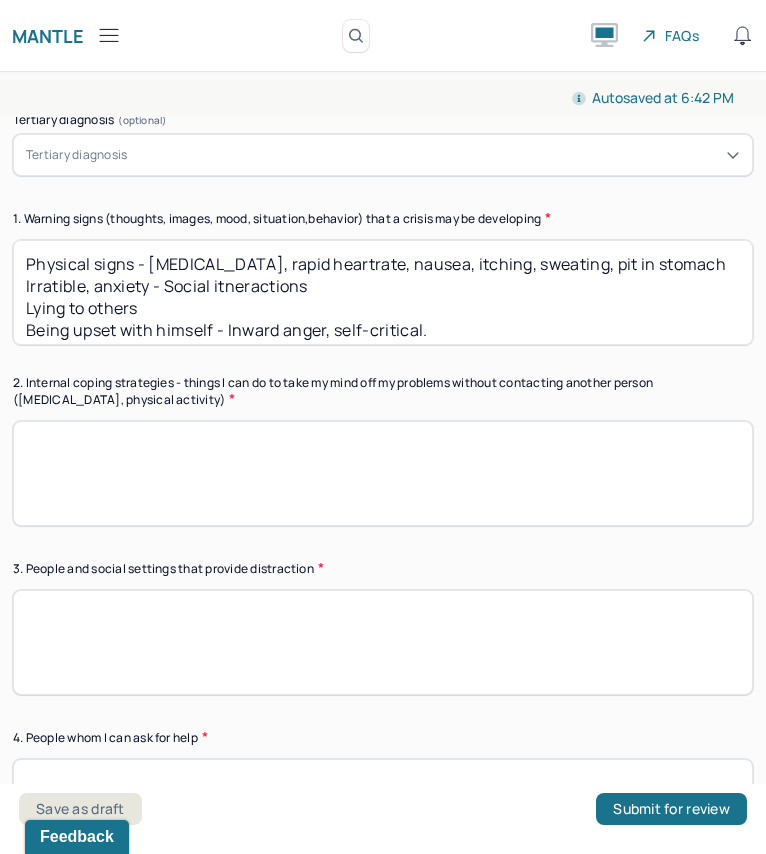click on "Physical signs - [MEDICAL_DATA], rapid heartrate, nausea, itching, sweating, pit in stomach
Irratible, anxiety - Social itneractions
Lying to others
Being upset with himself - Inward anger, self-critical." at bounding box center (383, 292) 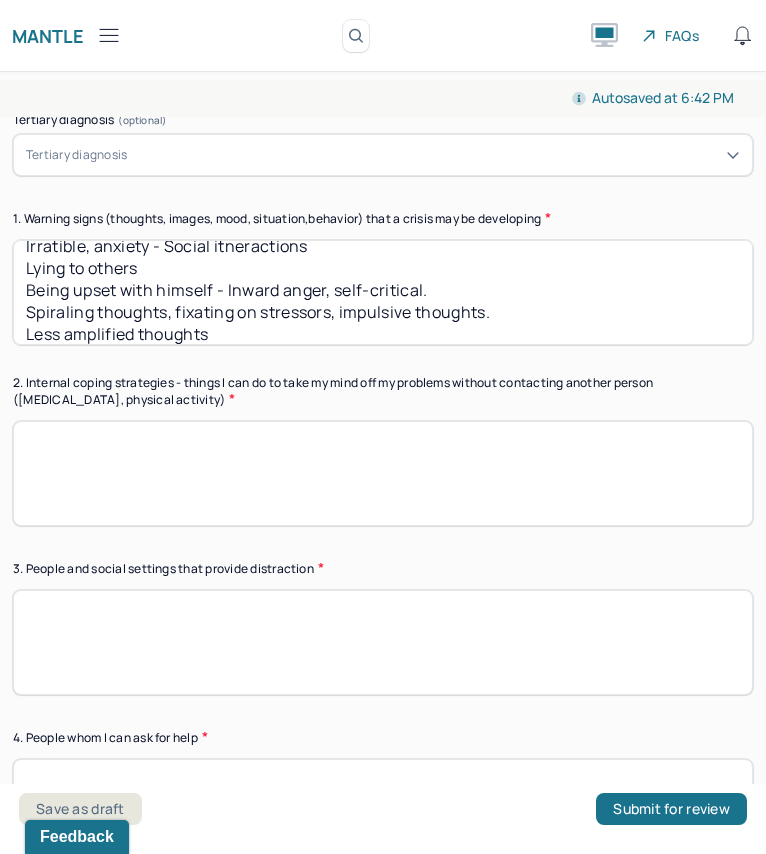 scroll, scrollTop: 62, scrollLeft: 0, axis: vertical 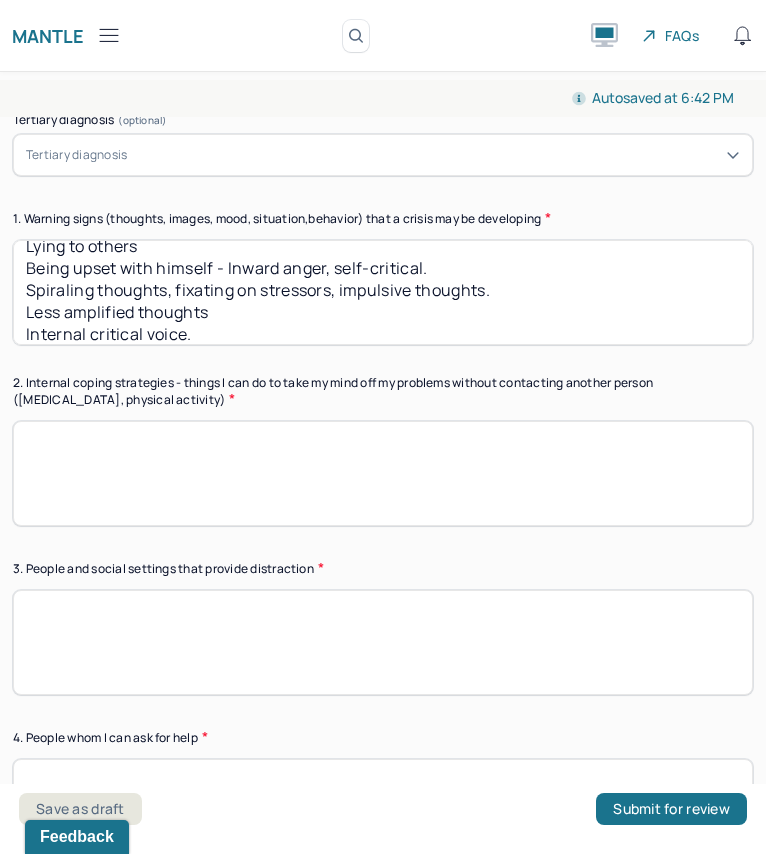 type on "Physical signs - [MEDICAL_DATA], rapid heartrate, nausea, itching, sweating, pit in stomach
Irratible, anxiety - Social itneractions
Lying to others
Being upset with himself - Inward anger, self-critical.
Spiraling thoughts, fixating on stressors, impulsive thoughts.
Less amplified thoughts
Internal critical voice." 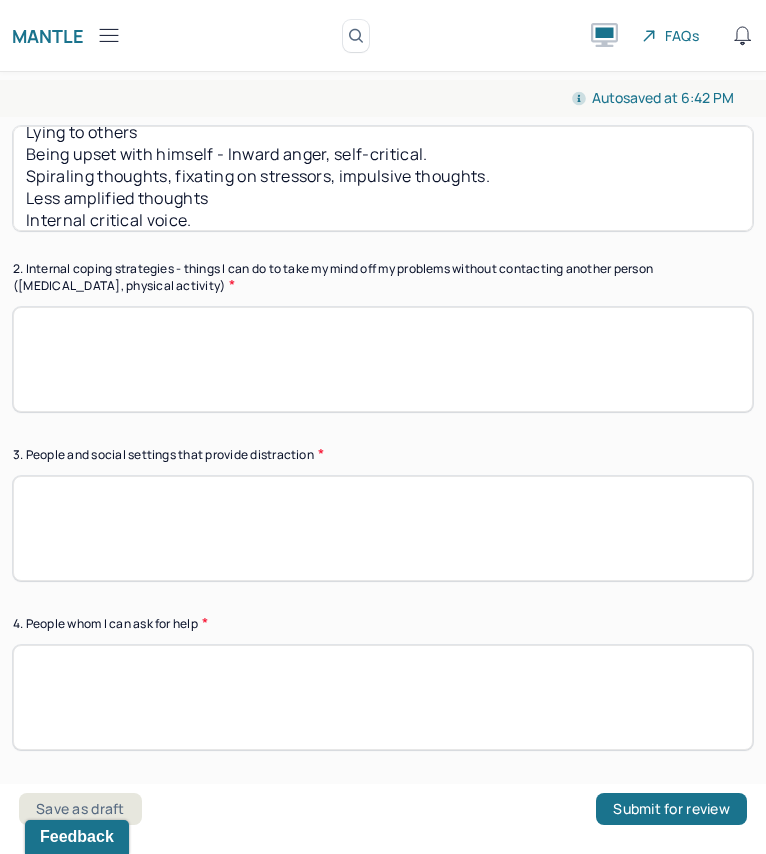 scroll, scrollTop: 633, scrollLeft: 0, axis: vertical 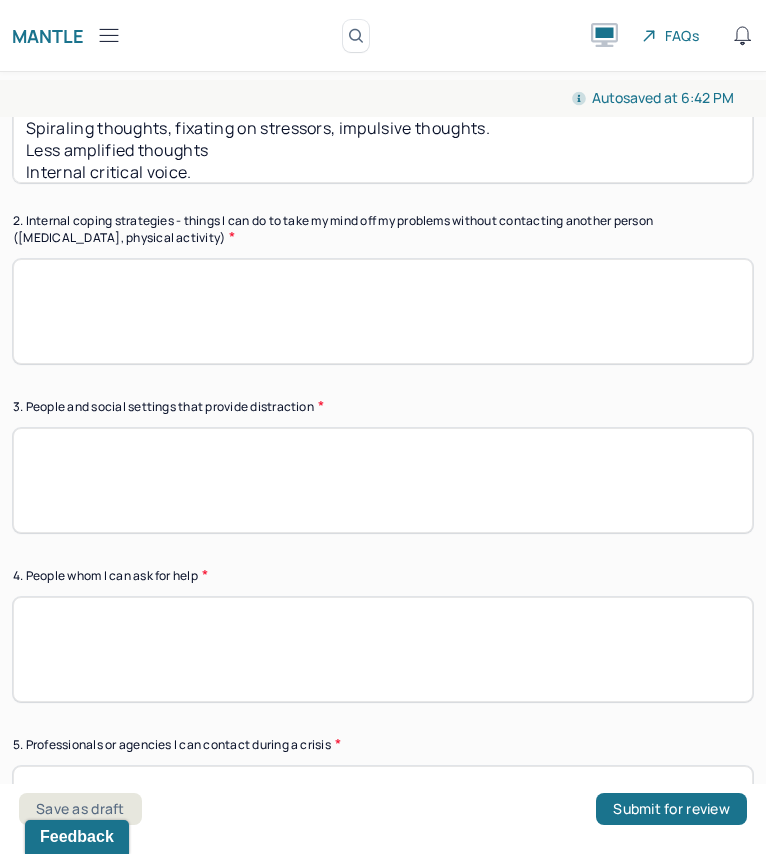 click at bounding box center [383, 311] 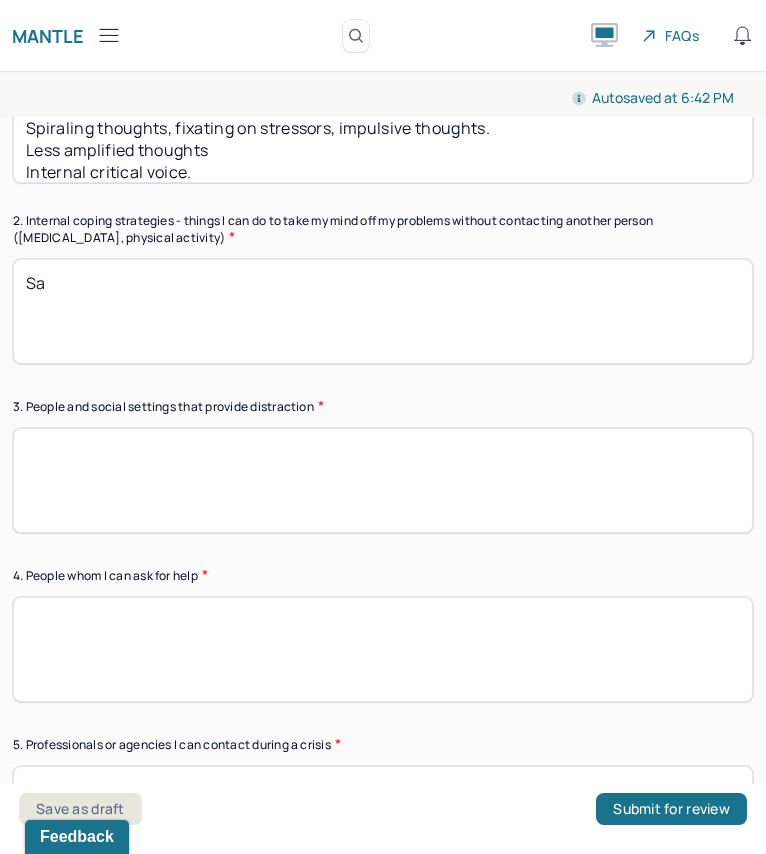 type on "S" 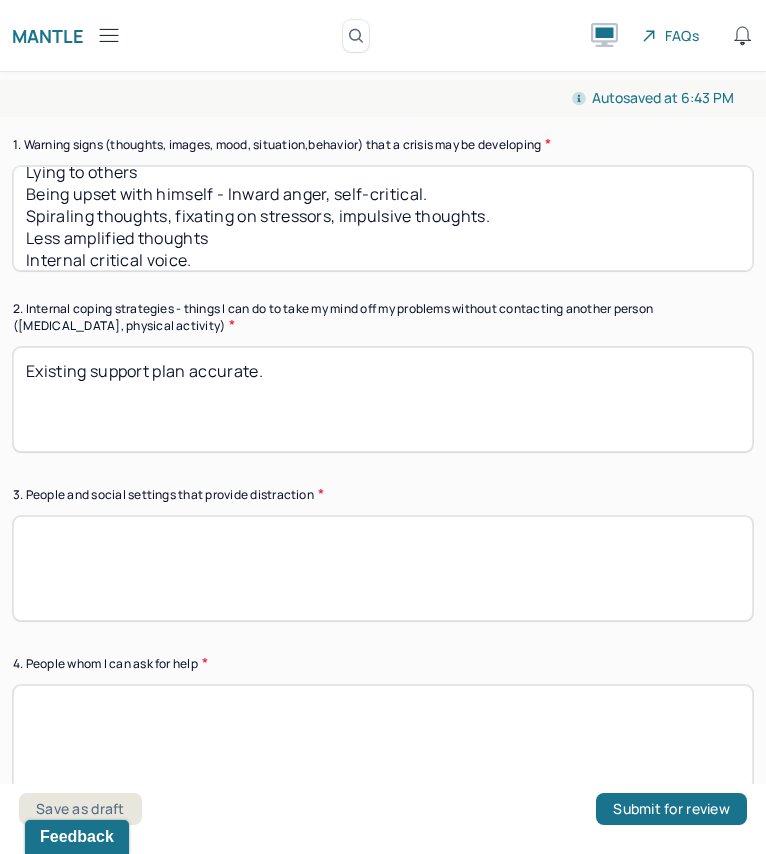 scroll, scrollTop: 546, scrollLeft: 0, axis: vertical 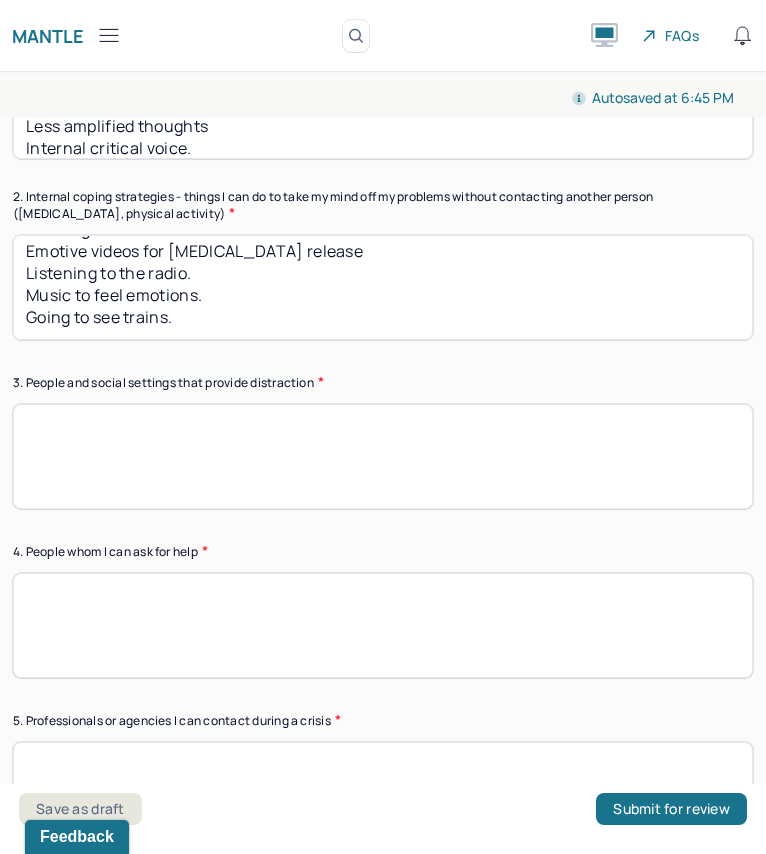 click at bounding box center [383, 456] 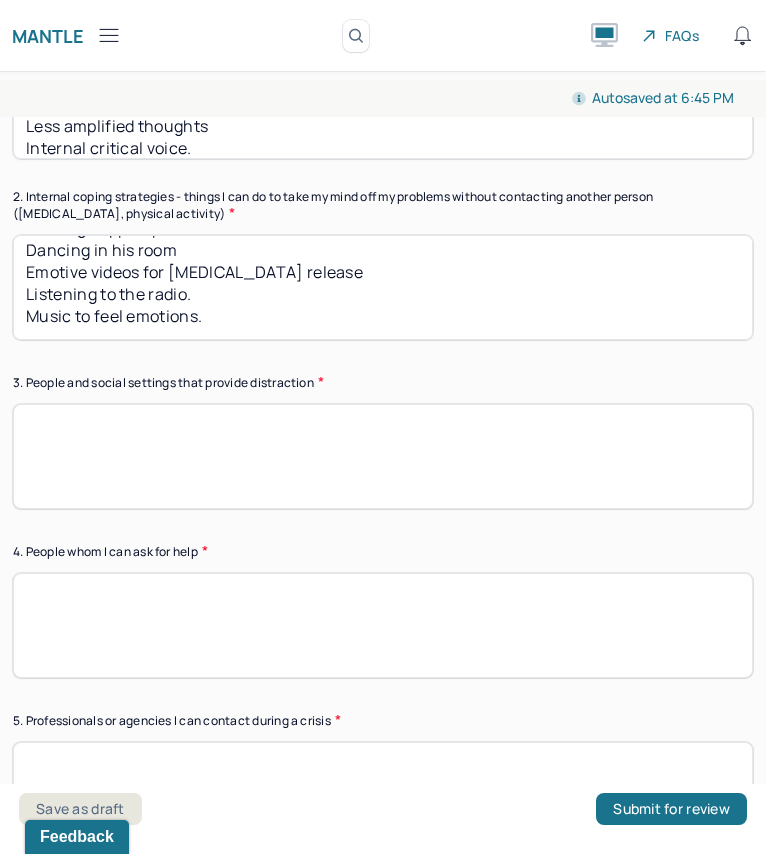 type on "Existing support plan accurate.
Dancing in his room
Emotive videos for [MEDICAL_DATA] release
Listening to the radio.
Music to feel emotions." 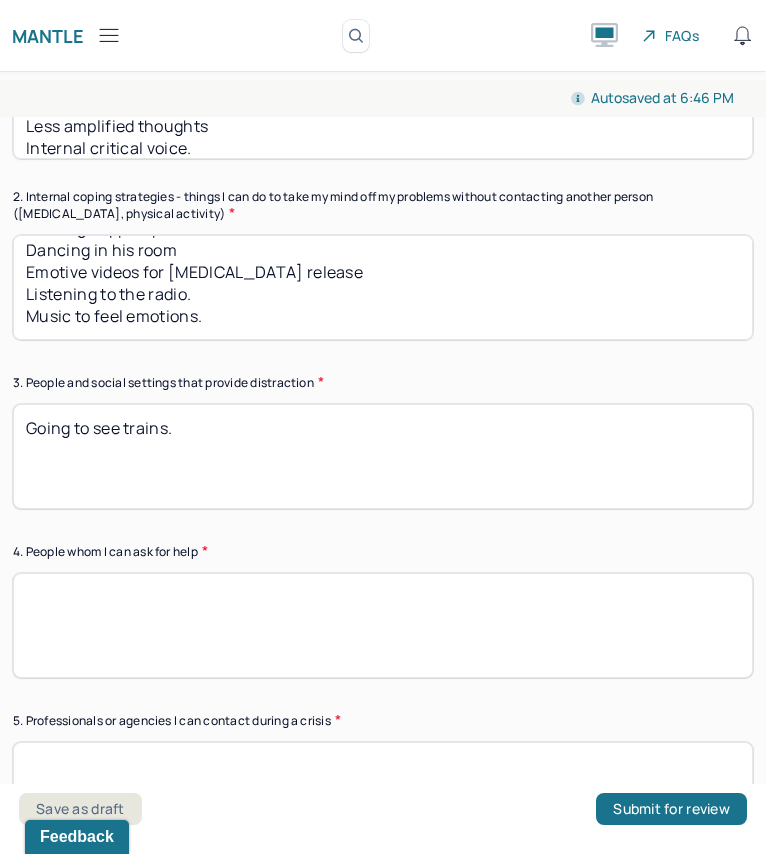 type on "Going to see trains." 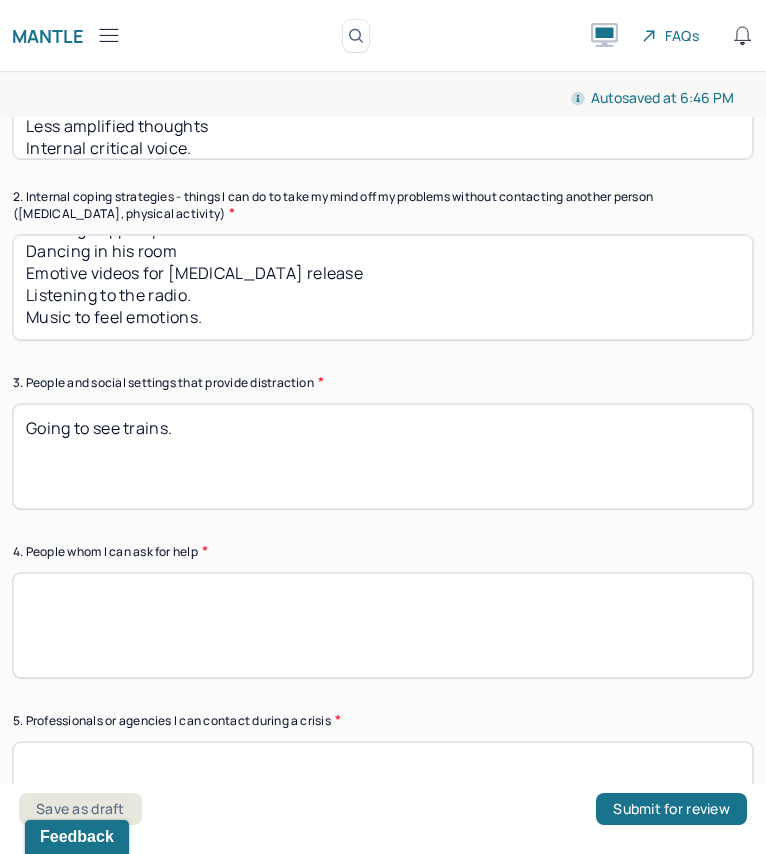 type on "Existing support plan accurate.
Dancing in his room
Emotive videos for [MEDICAL_DATA] release
Listening to the radio.
Music to feel emotions." 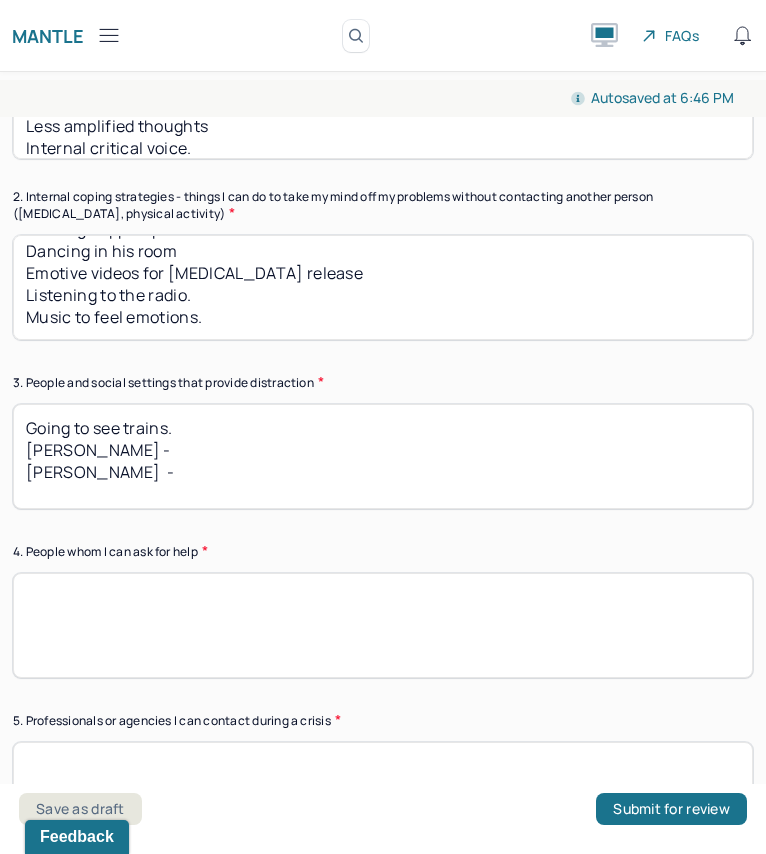click on "Going to see trains." at bounding box center [383, 456] 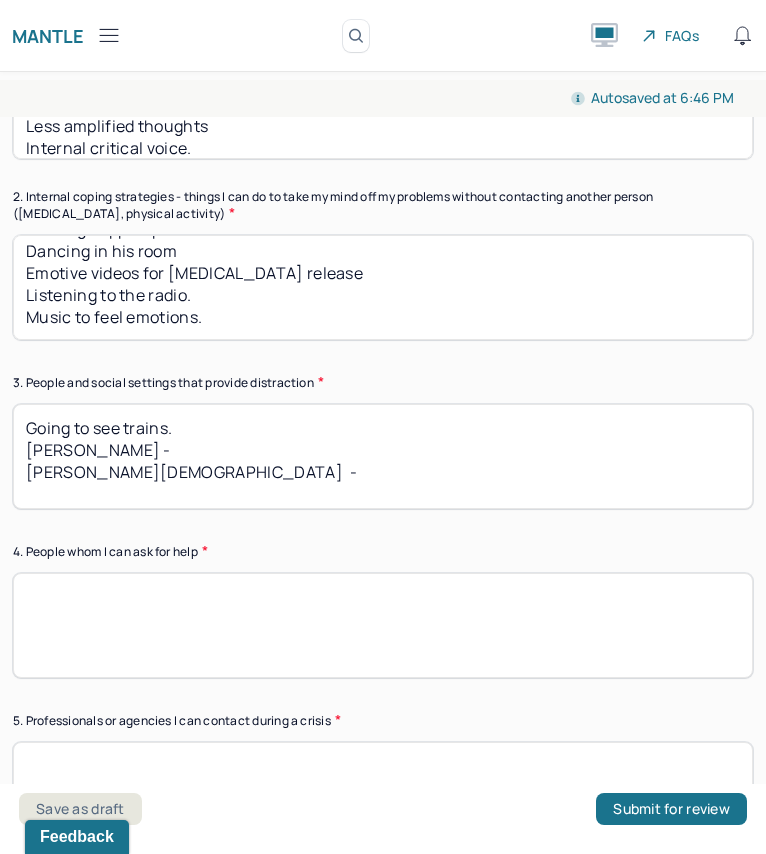 click on "Going to see trains." at bounding box center (383, 456) 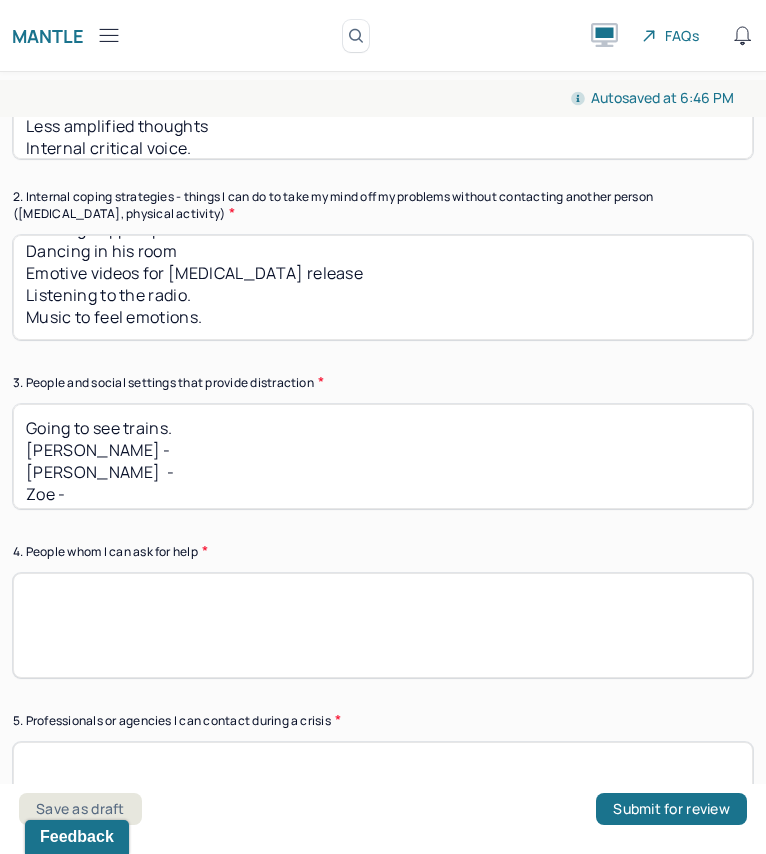 scroll, scrollTop: 1, scrollLeft: 0, axis: vertical 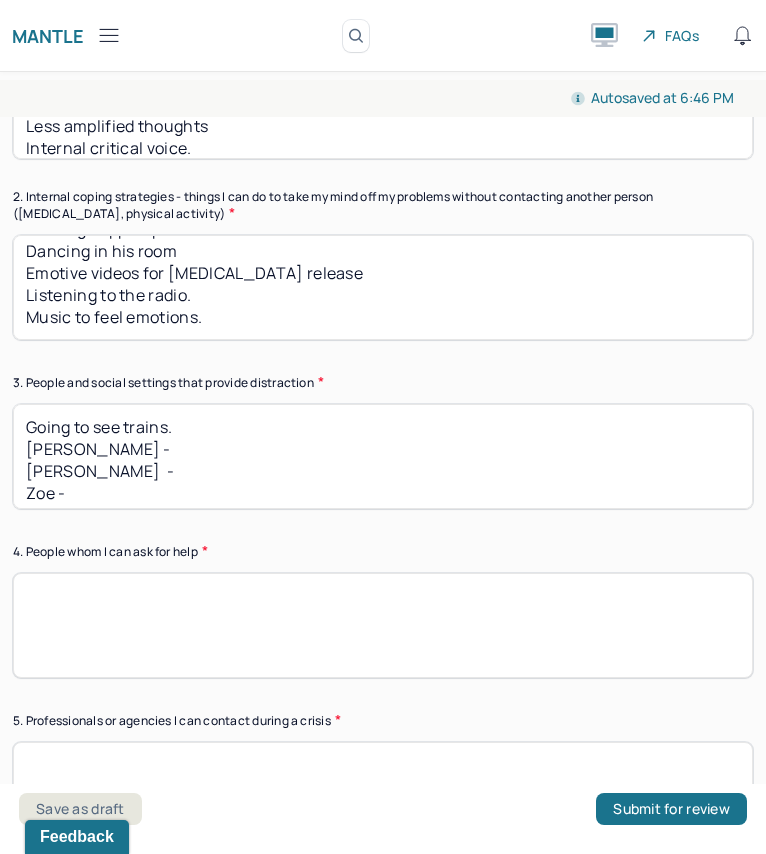 click on "Going to see trains.
[PERSON_NAME] -
[PERSON_NAME]  -
Zoe -" at bounding box center (383, 456) 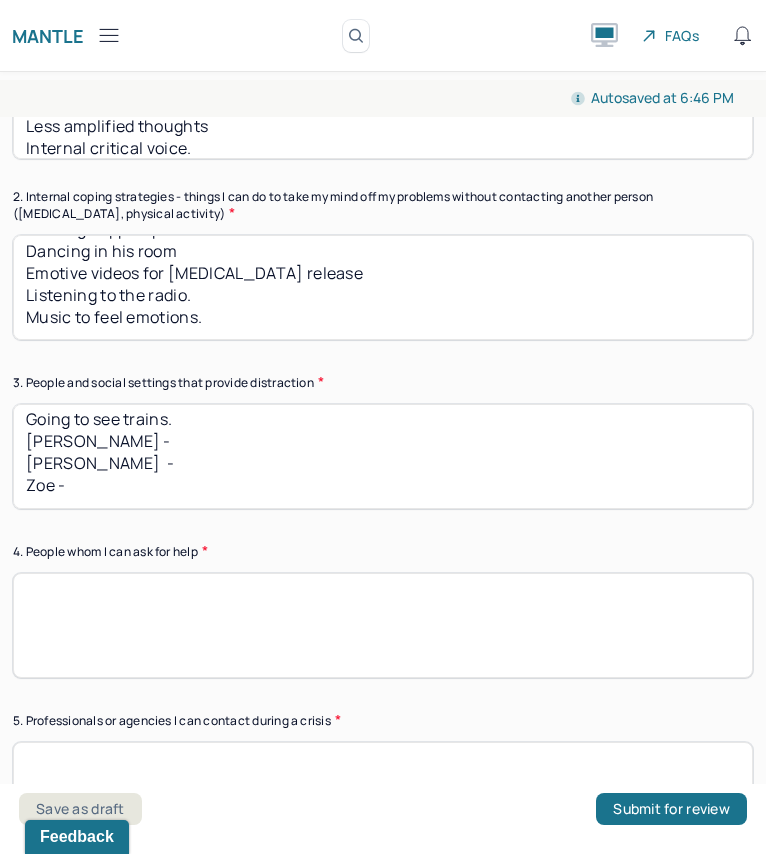 scroll, scrollTop: 0, scrollLeft: 0, axis: both 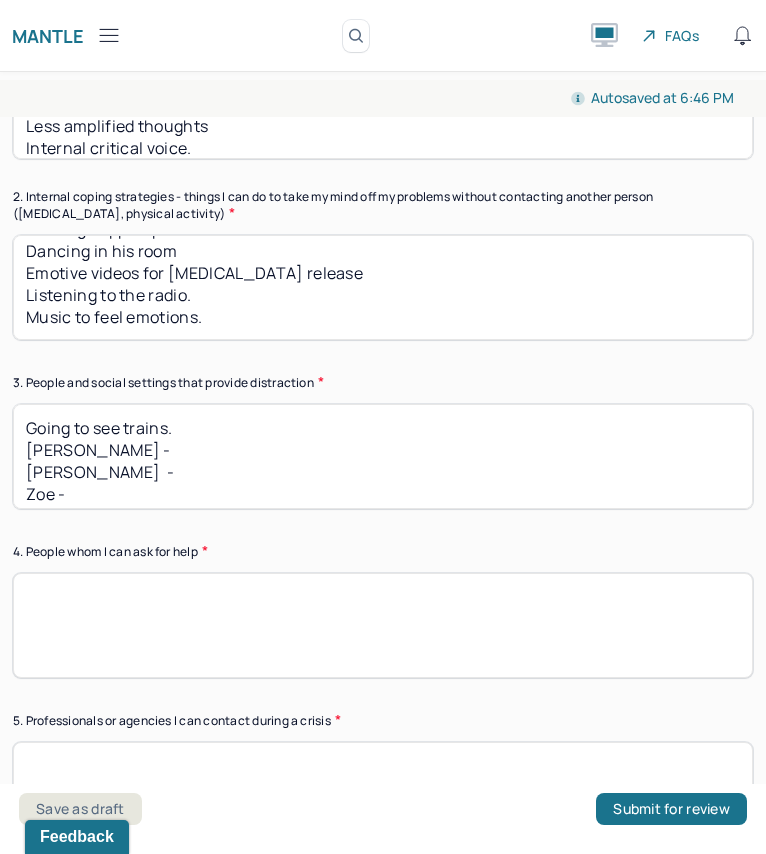 click on "Going to see trains.
[PERSON_NAME] -
[PERSON_NAME]  -
Zoe -" at bounding box center [383, 456] 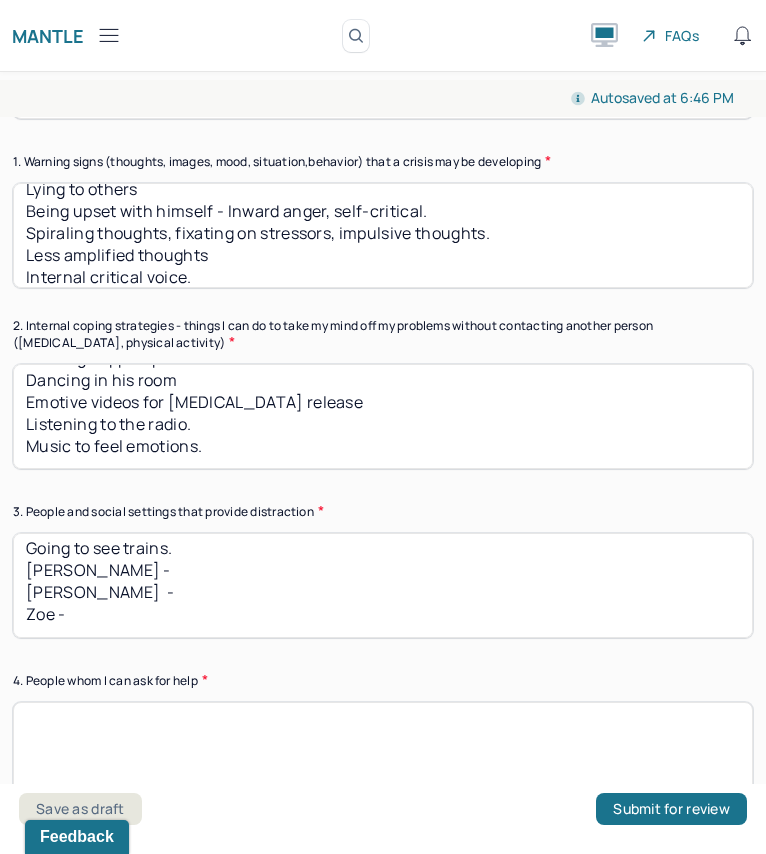 scroll, scrollTop: 528, scrollLeft: 0, axis: vertical 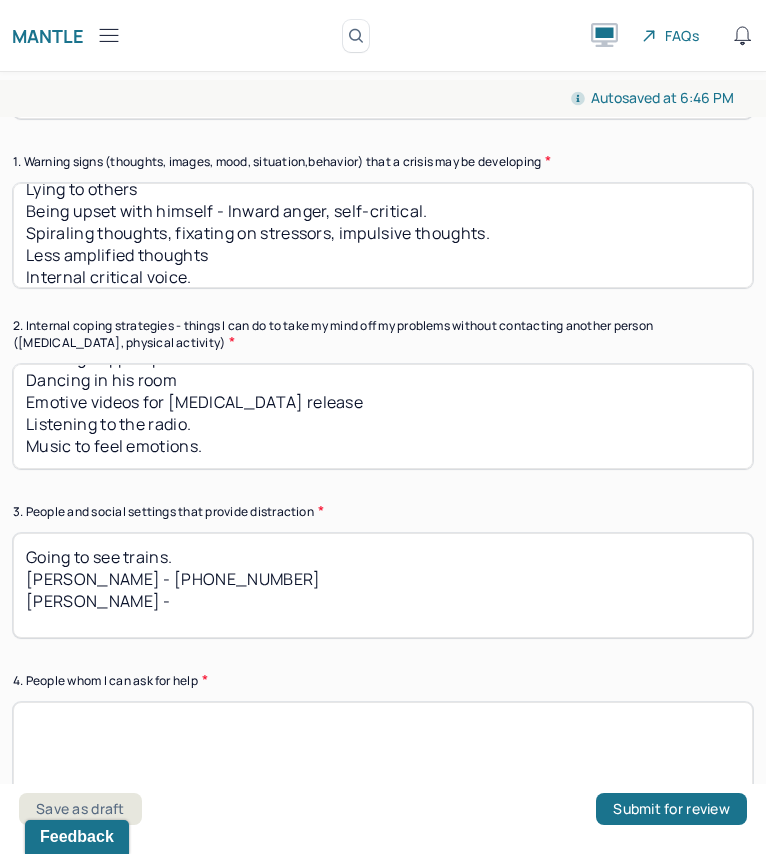 click on "Going to see trains.
[PERSON_NAME] -
[PERSON_NAME]  -
Zoe -" at bounding box center [383, 585] 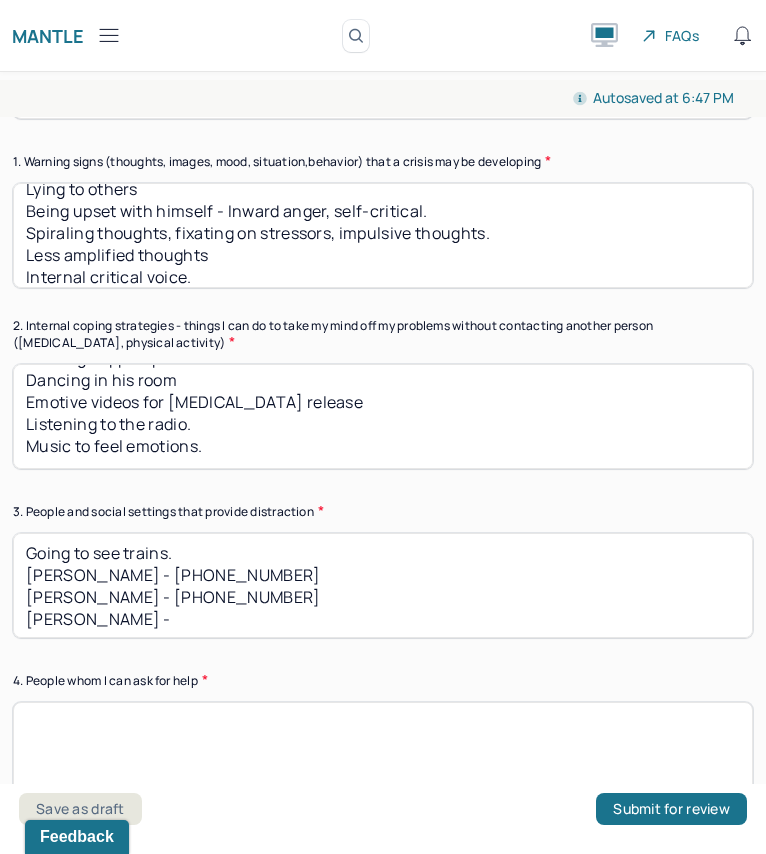 click on "Going to see trains.
[PERSON_NAME] - [PHONE_NUMBER]
[PERSON_NAME] -" at bounding box center (383, 585) 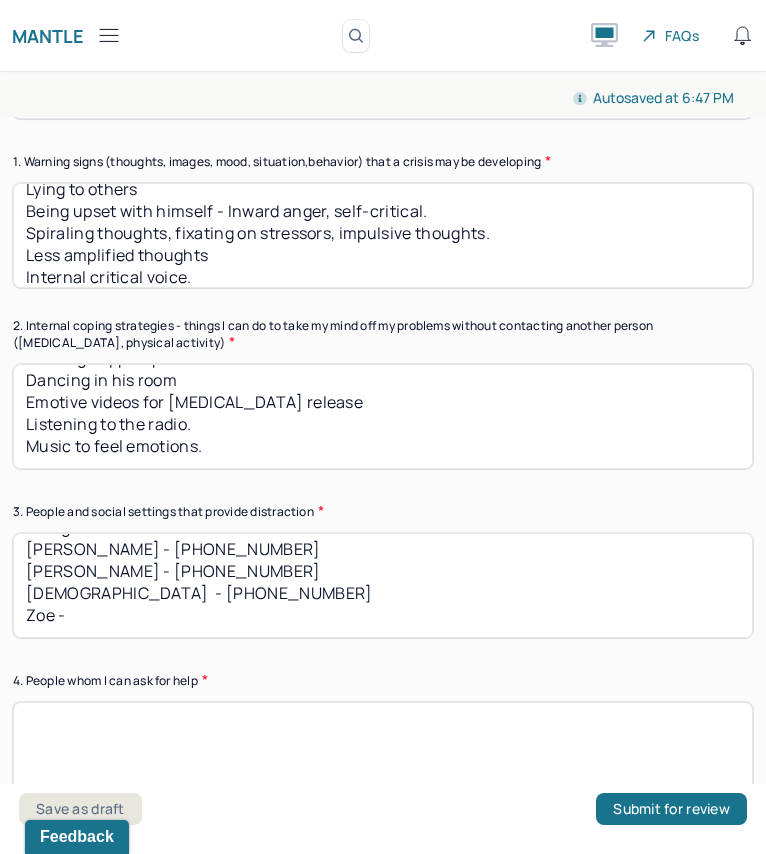 click on "Going to see trains.
[PERSON_NAME] - [PHONE_NUMBER]
[PERSON_NAME] - [PHONE_NUMBER]
[PERSON_NAME] -" at bounding box center (383, 585) 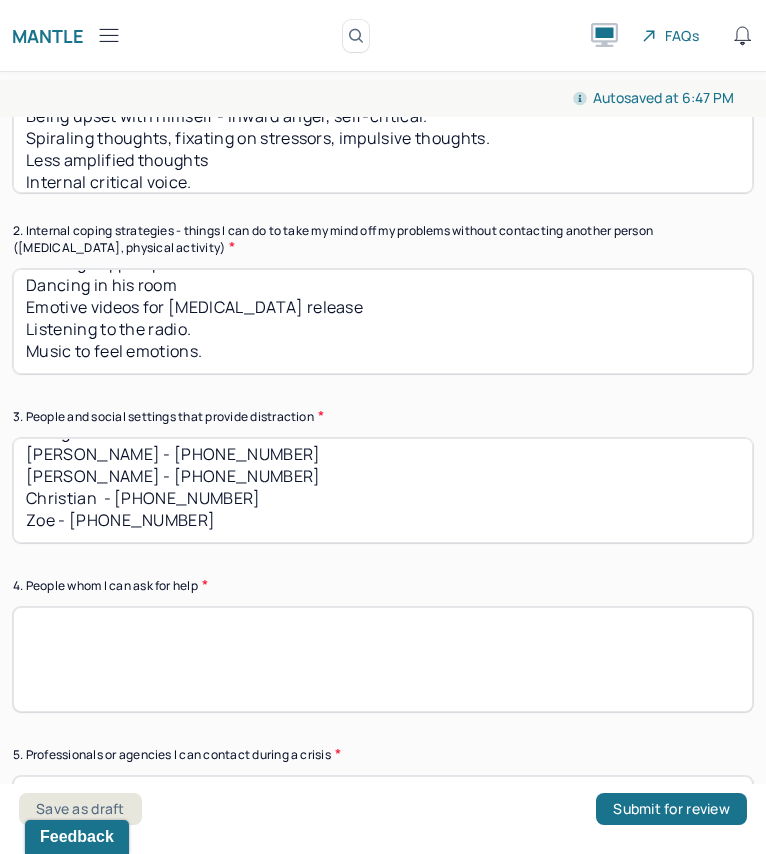 scroll, scrollTop: 624, scrollLeft: 0, axis: vertical 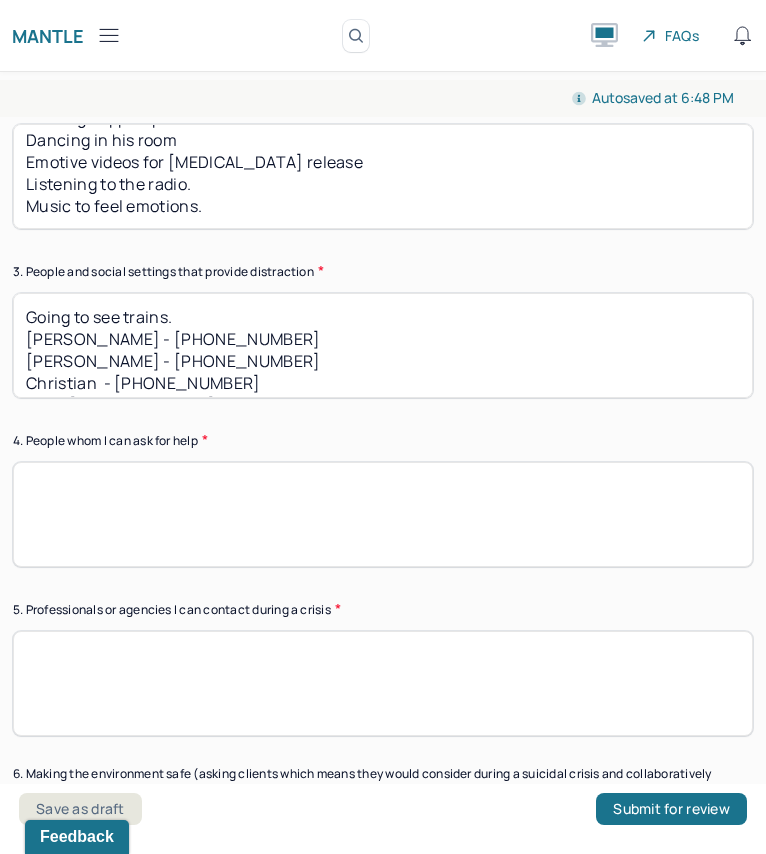 type on "Going to see trains.
[PERSON_NAME] - [PHONE_NUMBER]
[PERSON_NAME] - [PHONE_NUMBER]
Christian  - [PHONE_NUMBER]
Zoe - [PHONE_NUMBER]" 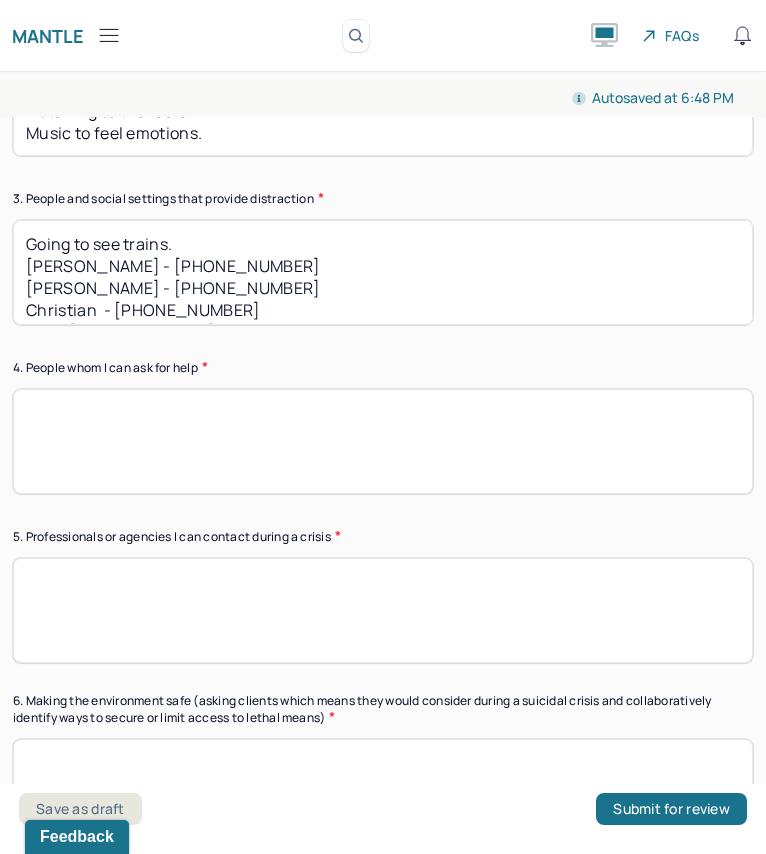 scroll, scrollTop: 30, scrollLeft: 0, axis: vertical 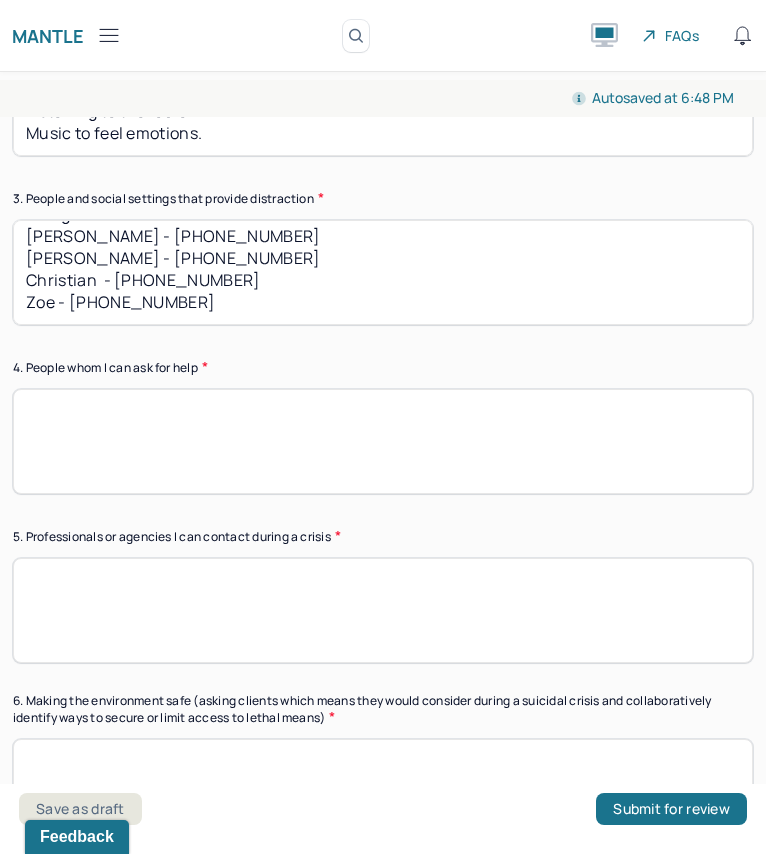 drag, startPoint x: 216, startPoint y: 311, endPoint x: 12, endPoint y: 239, distance: 216.33308 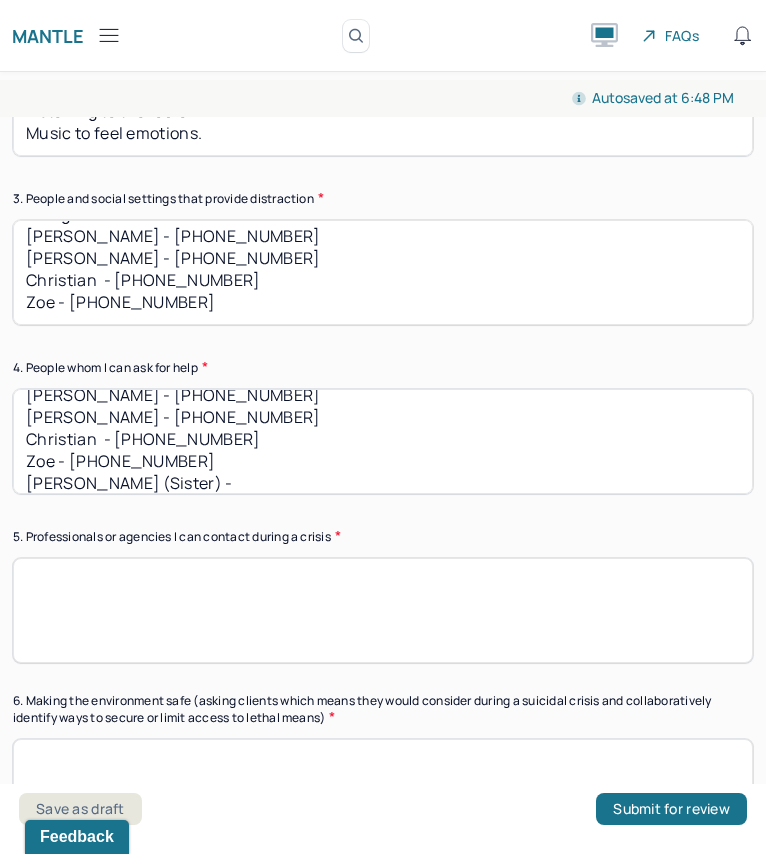 scroll, scrollTop: 0, scrollLeft: 0, axis: both 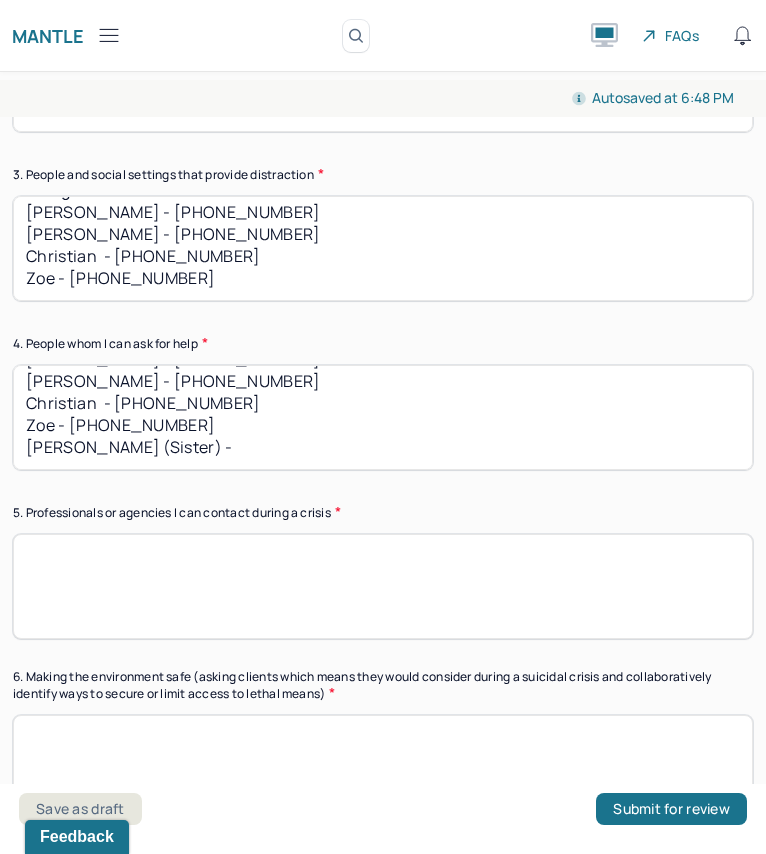 click on "[PERSON_NAME] - [PHONE_NUMBER]
[PERSON_NAME] - [PHONE_NUMBER]
Christian  - [PHONE_NUMBER]
Zoe - [PHONE_NUMBER]
[PERSON_NAME] (Sister) -" at bounding box center [383, 417] 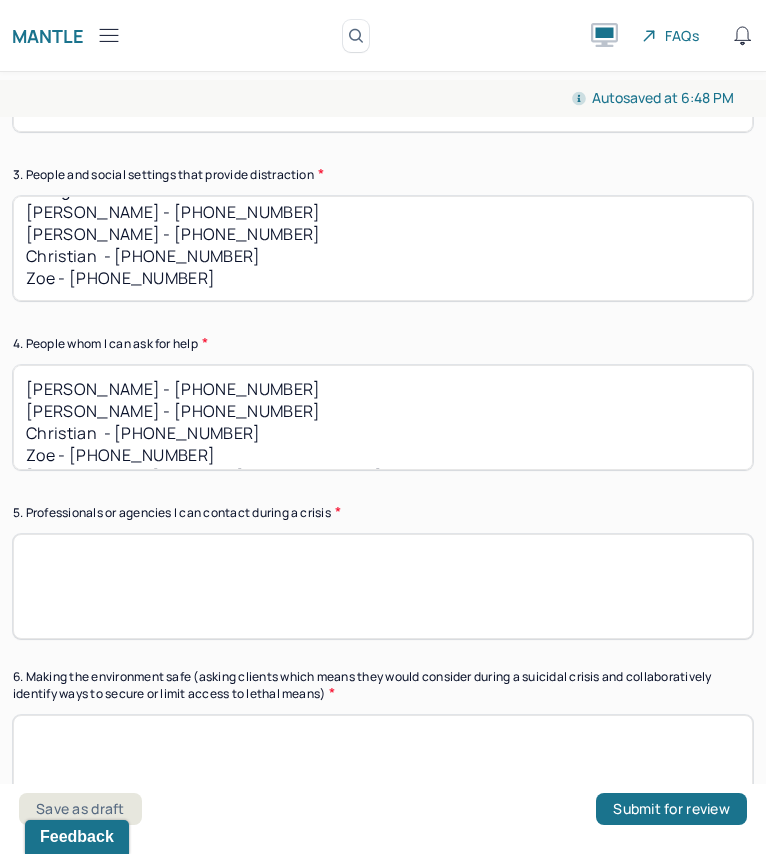scroll, scrollTop: 1, scrollLeft: 0, axis: vertical 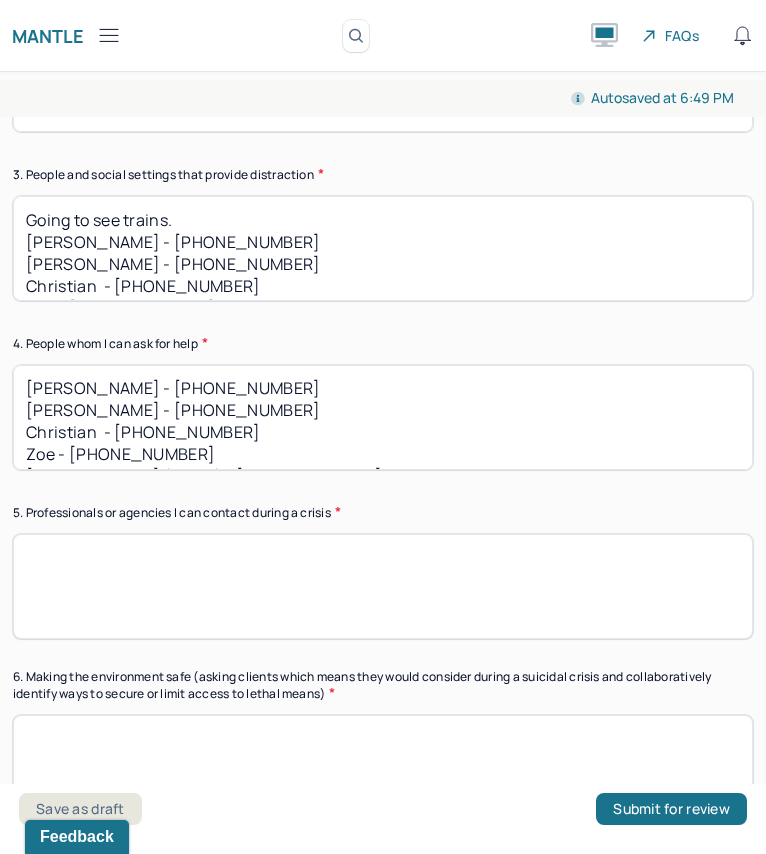 type on "[PERSON_NAME] - [PHONE_NUMBER]
[PERSON_NAME] - [PHONE_NUMBER]
Christian  - [PHONE_NUMBER]
Zoe - [PHONE_NUMBER]
[PERSON_NAME] (Sister) - [PHONE_NUMBER]" 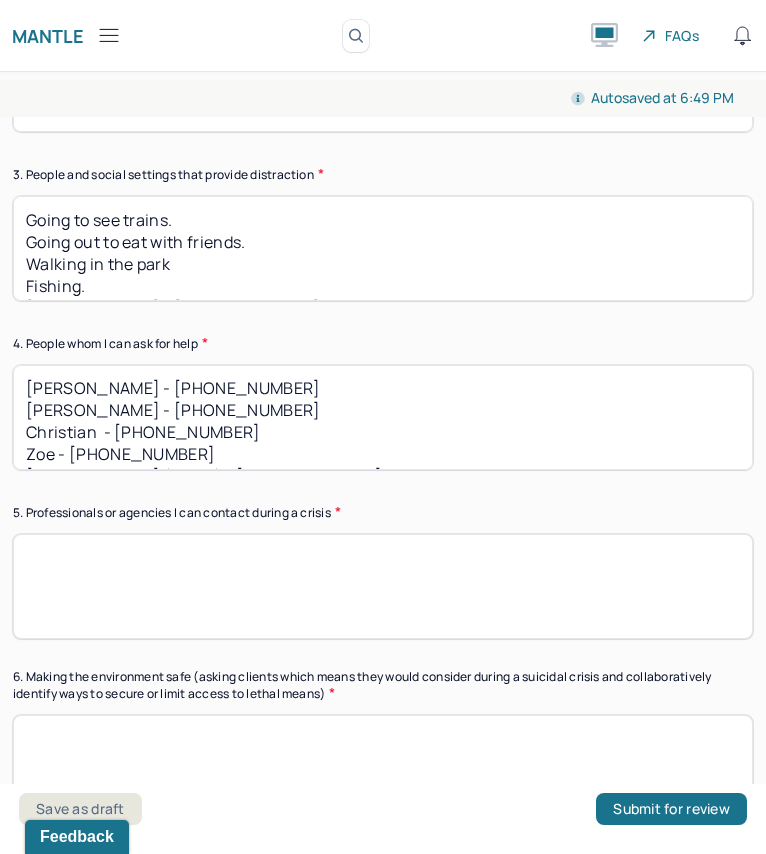 click on "Going to see trains.
Going out to eat with friends.
[PERSON_NAME] - [PHONE_NUMBER]
[PERSON_NAME] - [PHONE_NUMBER]
Christian  - [PHONE_NUMBER]
Zoe - [PHONE_NUMBER]" at bounding box center [383, 248] 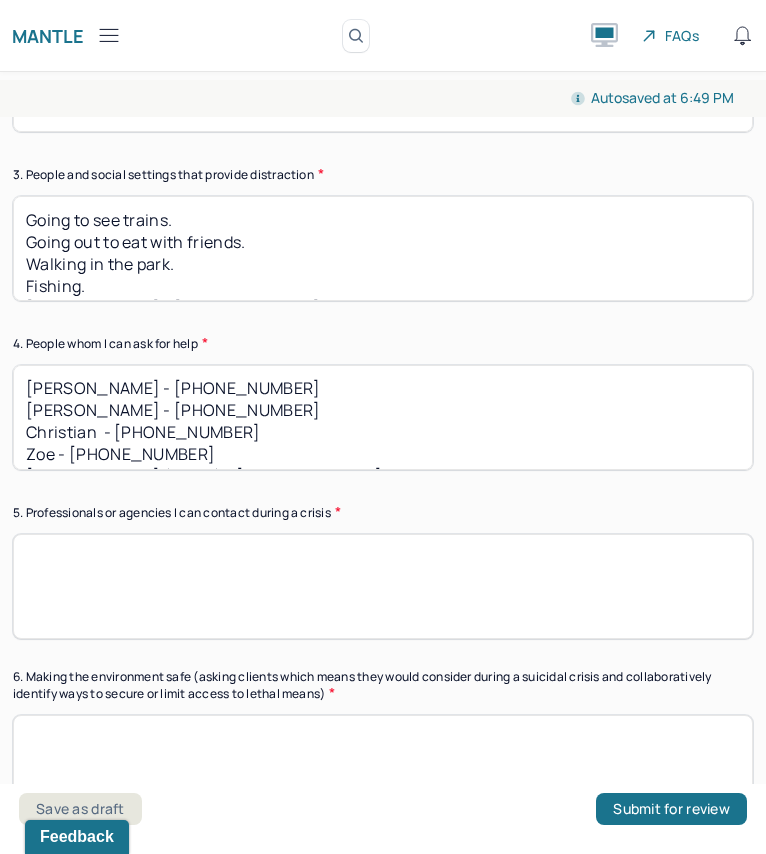 scroll, scrollTop: 5, scrollLeft: 0, axis: vertical 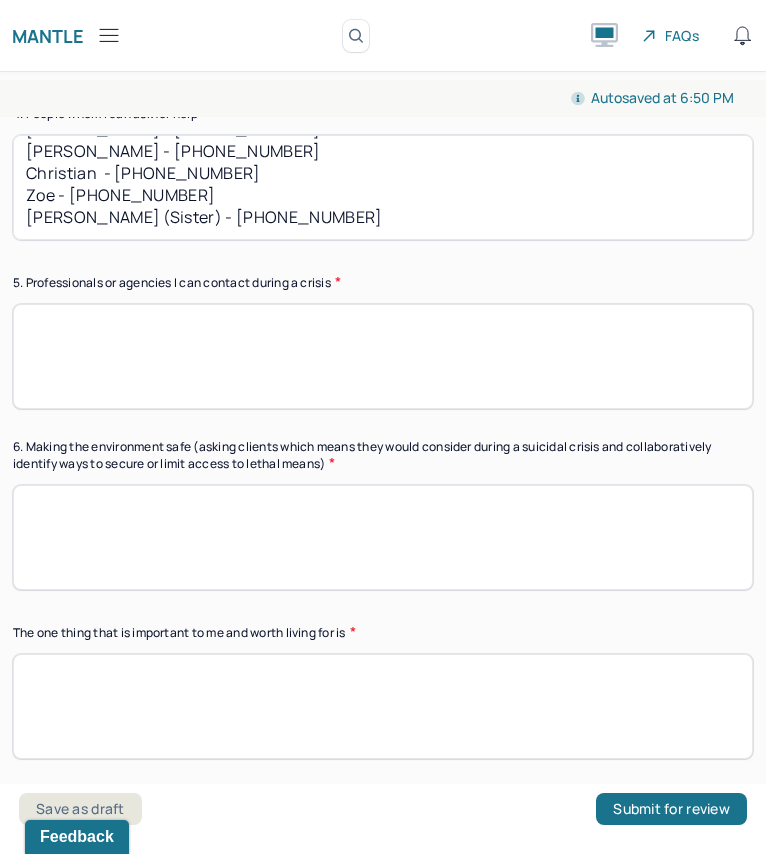 type on "Going to see trains.
Going out to eat with friends.
Walking in the park.
Fishing.
[PERSON_NAME] - [PHONE_NUMBER]
[PERSON_NAME] - [PHONE_NUMBER]
Christian  - [PHONE_NUMBER]
Zoe - [PHONE_NUMBER]" 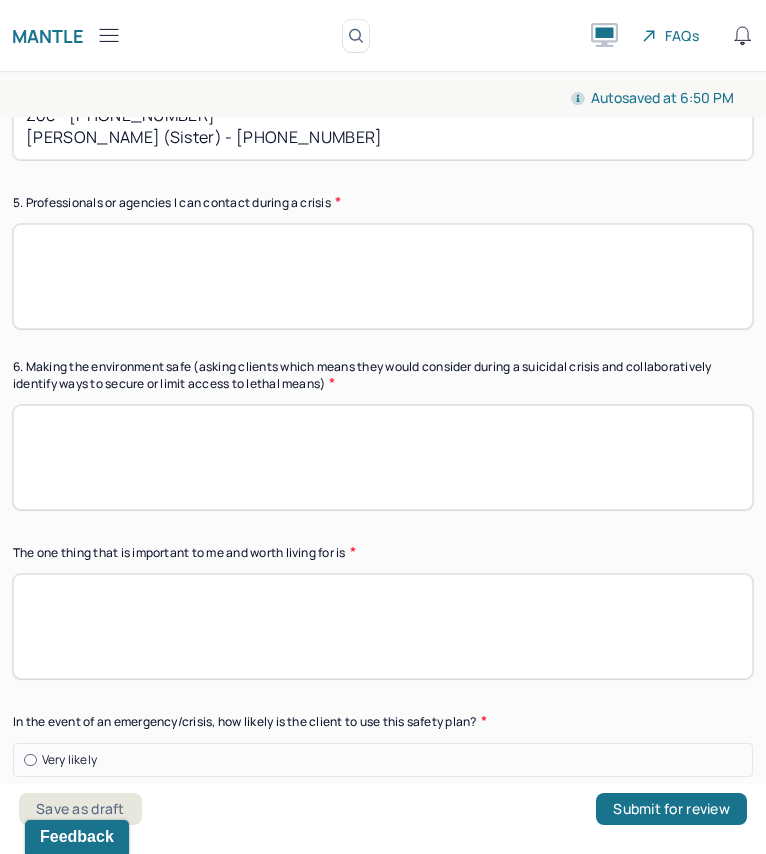 scroll, scrollTop: 1176, scrollLeft: 0, axis: vertical 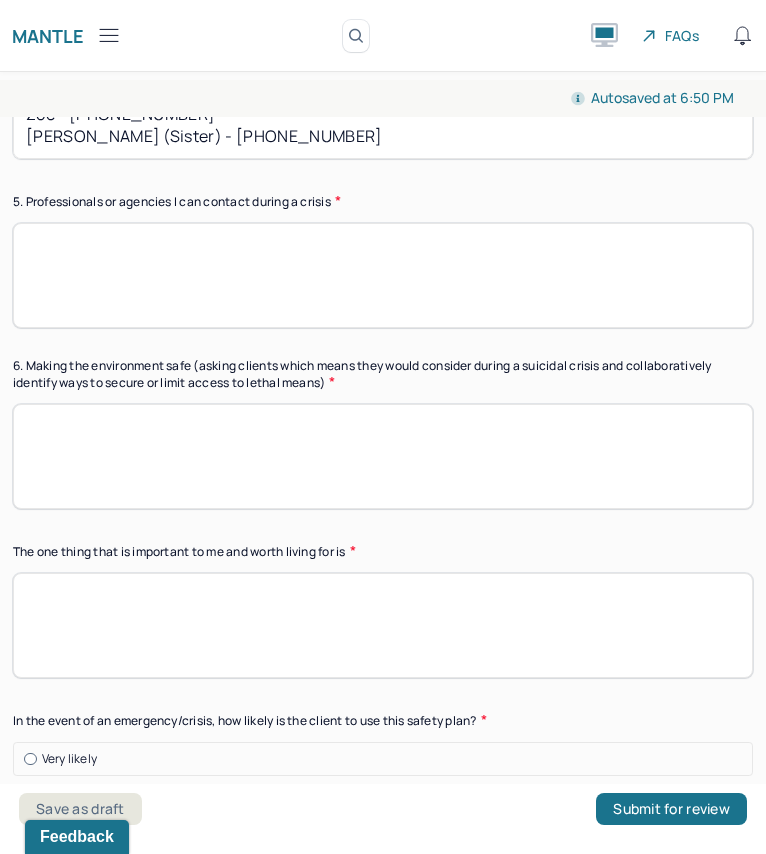 click at bounding box center [383, 456] 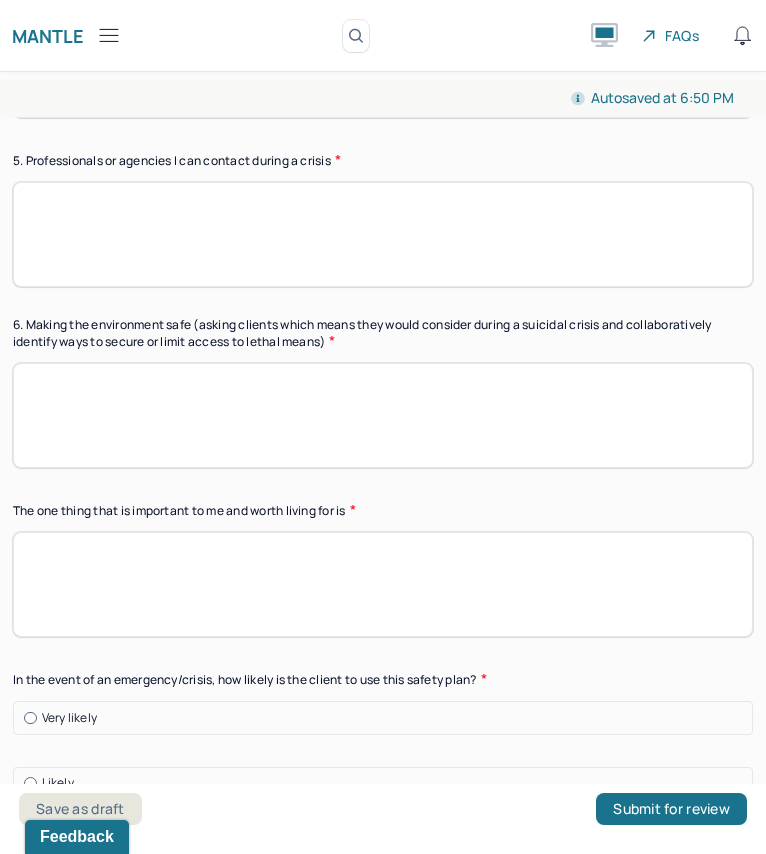 scroll, scrollTop: 1217, scrollLeft: 0, axis: vertical 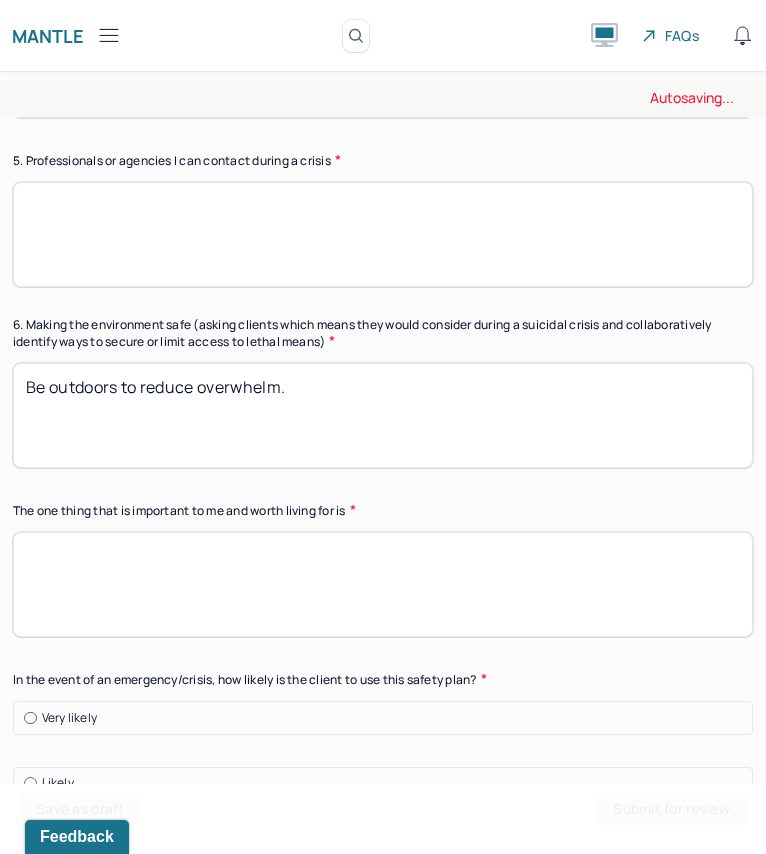 click on "Be outdoors to reduce overwhelm." at bounding box center (383, 415) 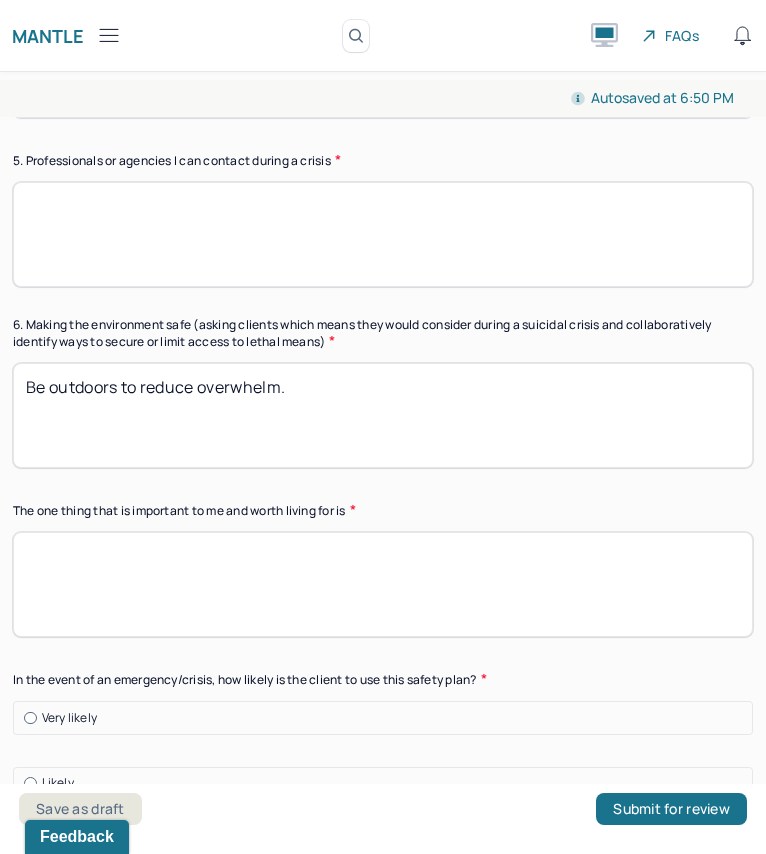 click on "Be outdoors to reduce overwhelm." at bounding box center [383, 415] 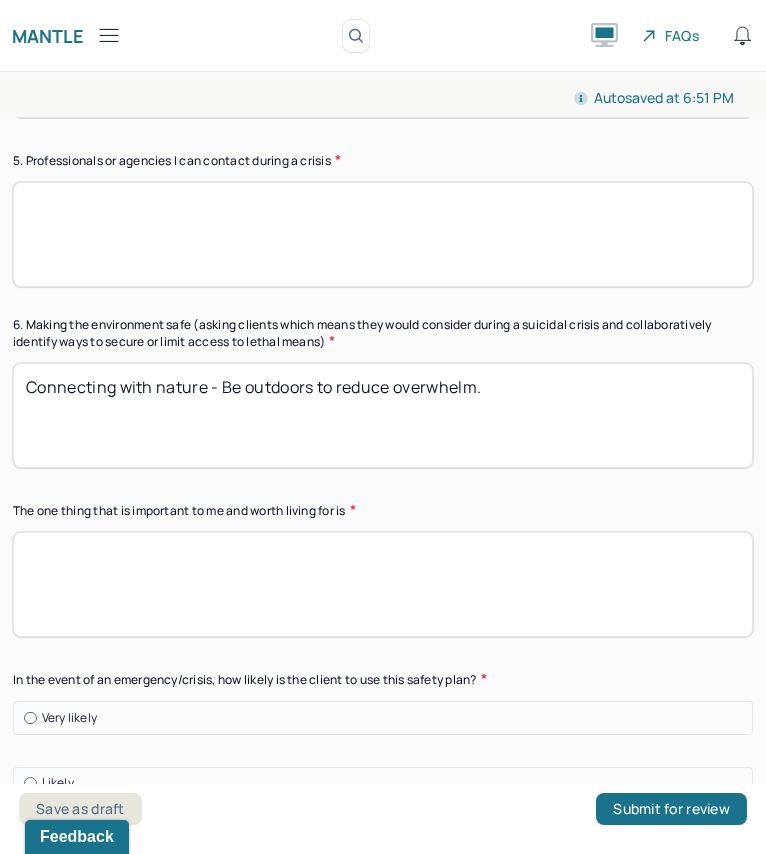 type on "Connecting with nature - Be outdoors to reduce overwhelm." 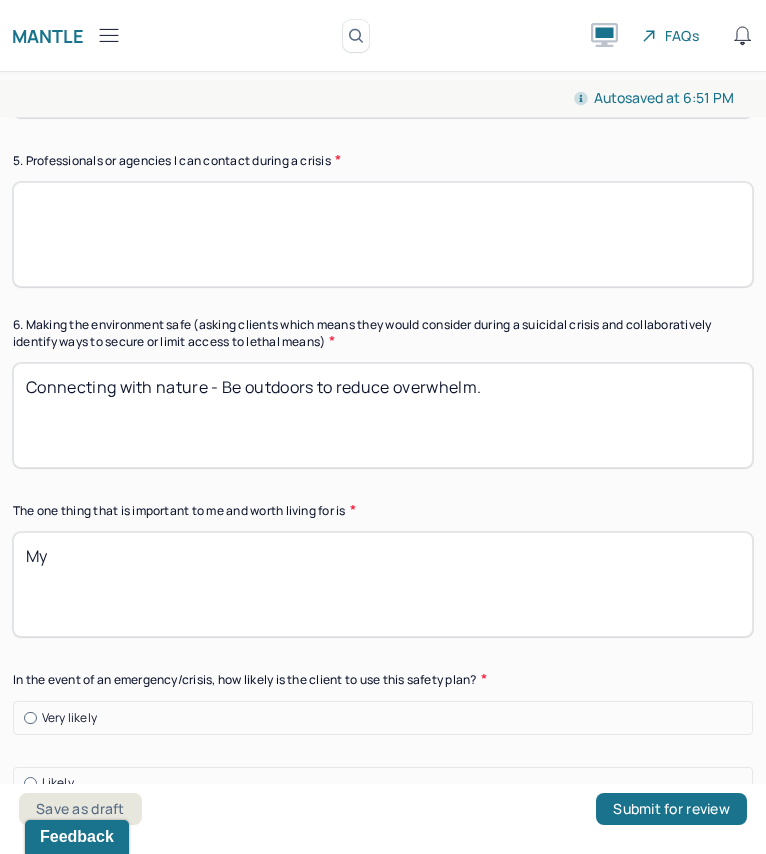 type on "M" 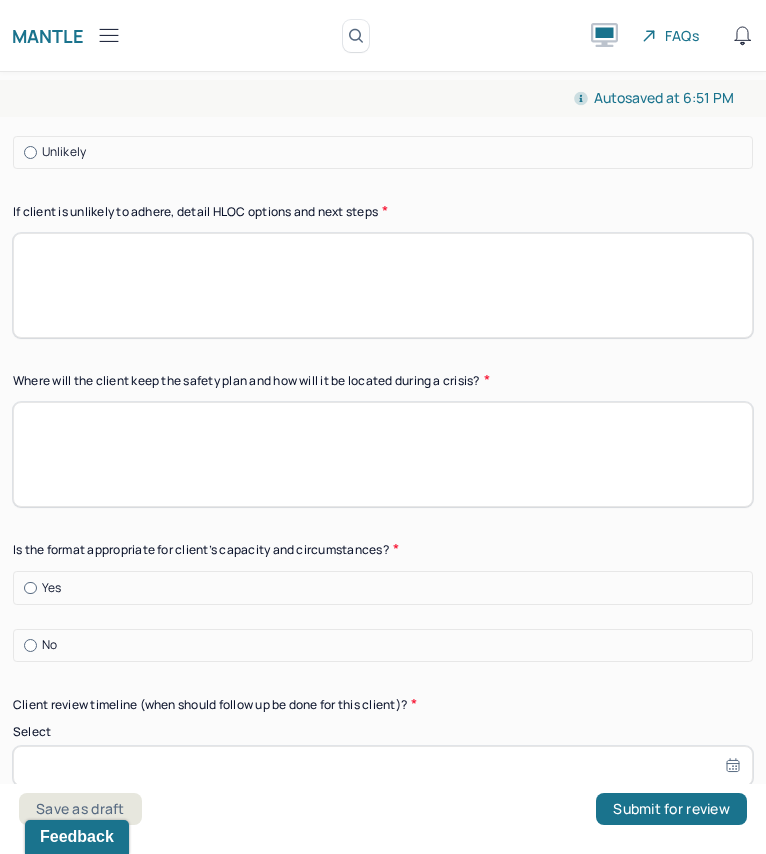 scroll, scrollTop: 2141, scrollLeft: 0, axis: vertical 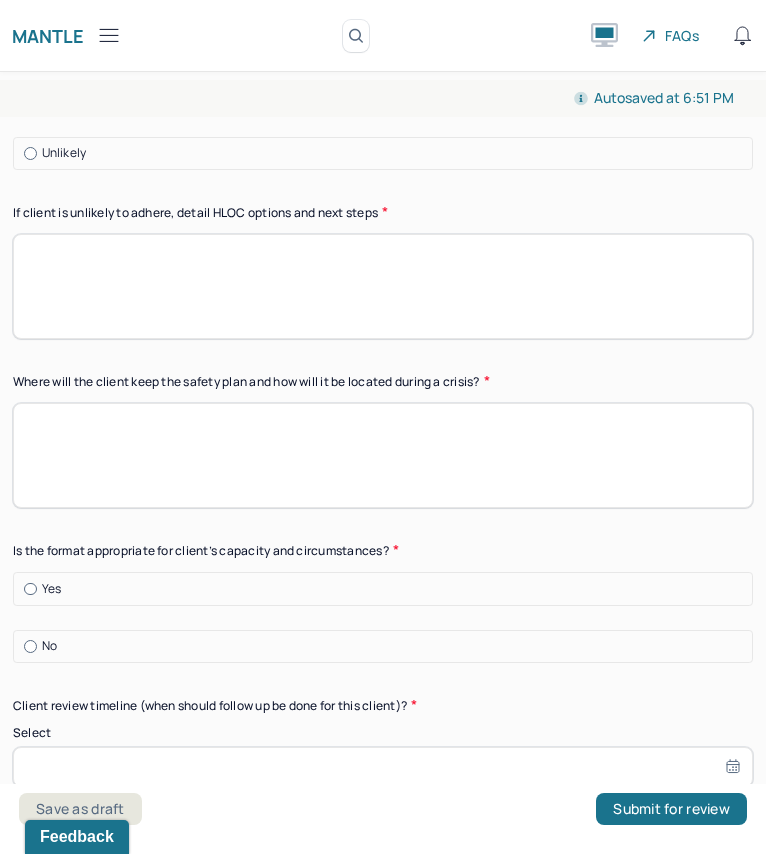 type on "His family and everyone he loves. Always values people." 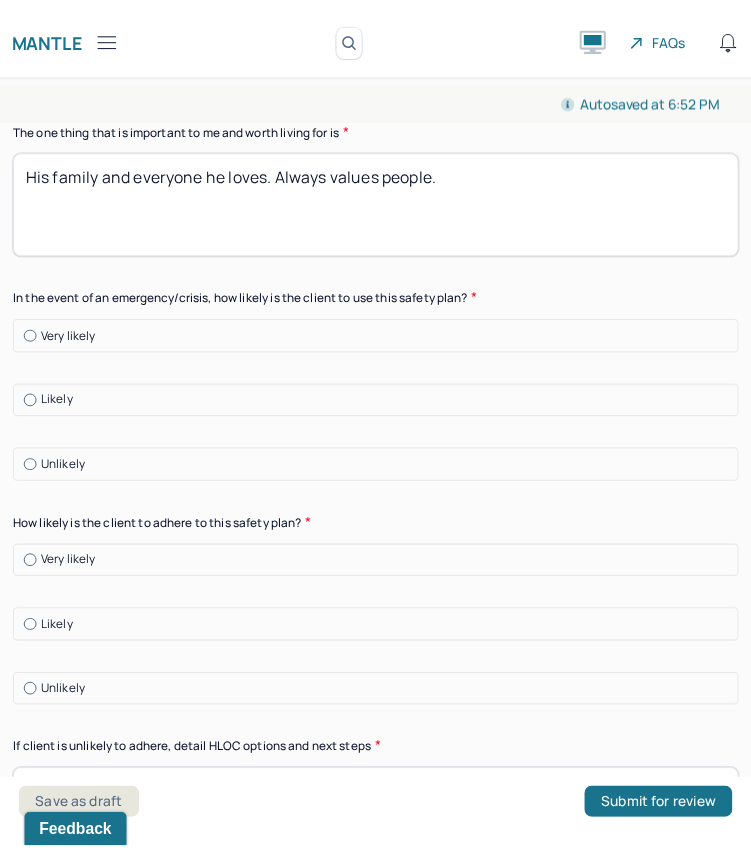 scroll, scrollTop: 1602, scrollLeft: 0, axis: vertical 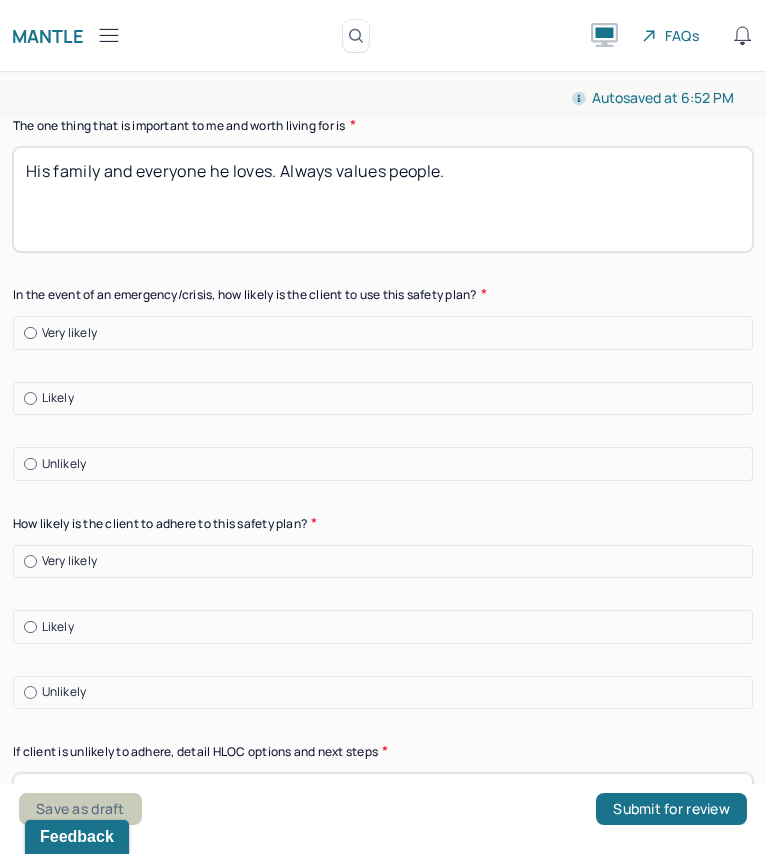 type on "Client will print it out and put it in his desk" 